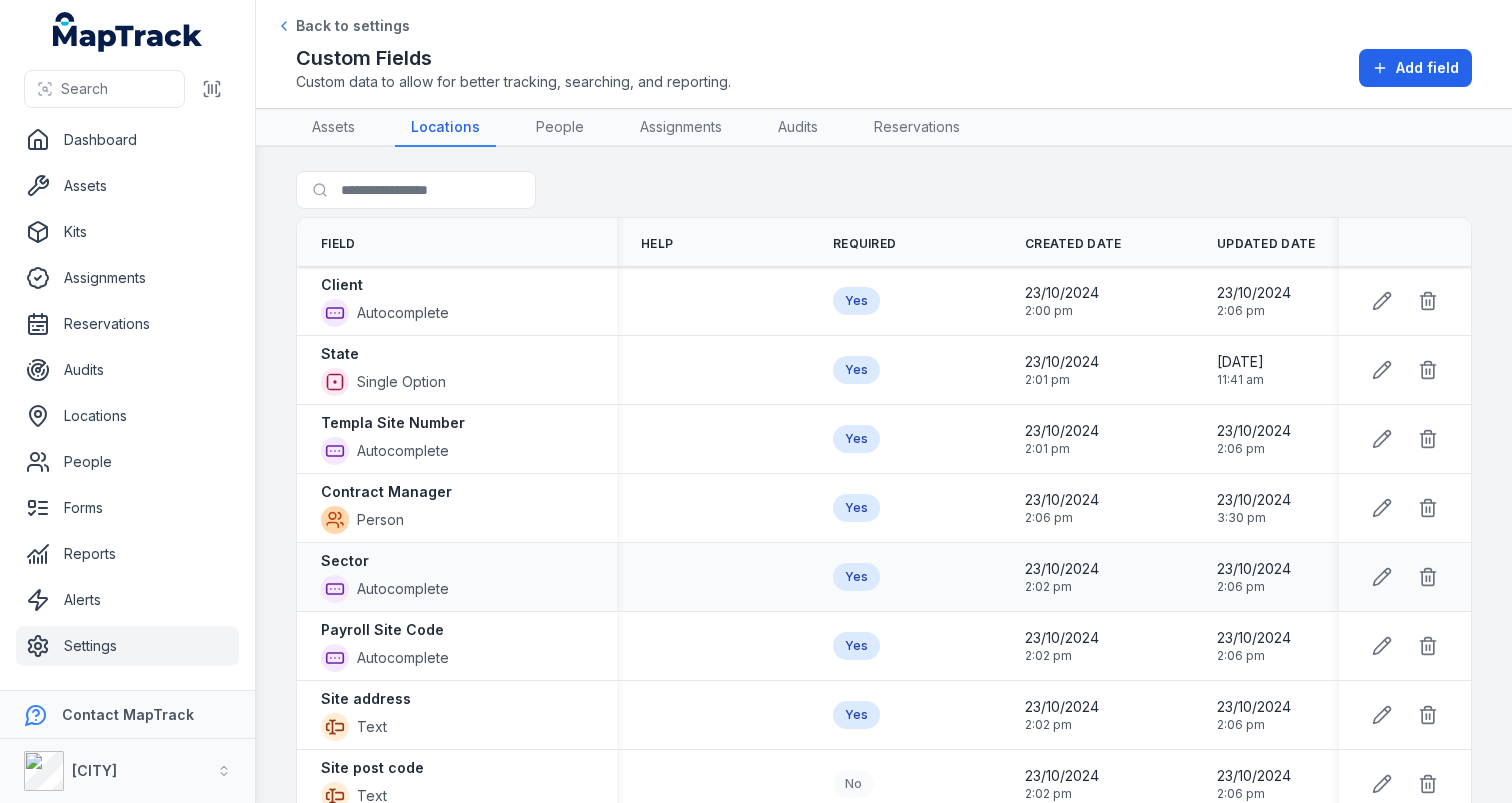 scroll, scrollTop: 0, scrollLeft: 0, axis: both 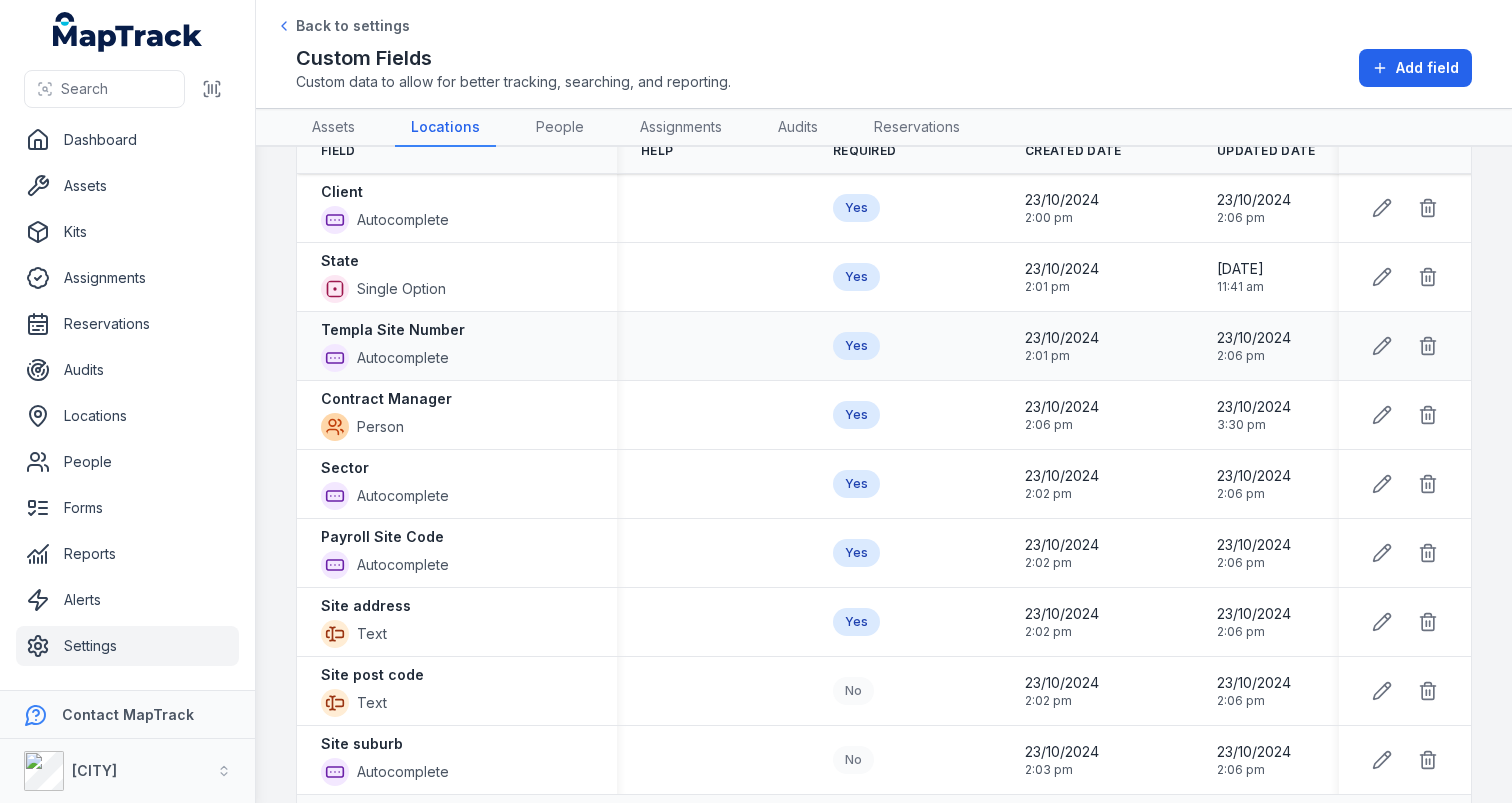 click on "Templa Site Number" at bounding box center [393, 330] 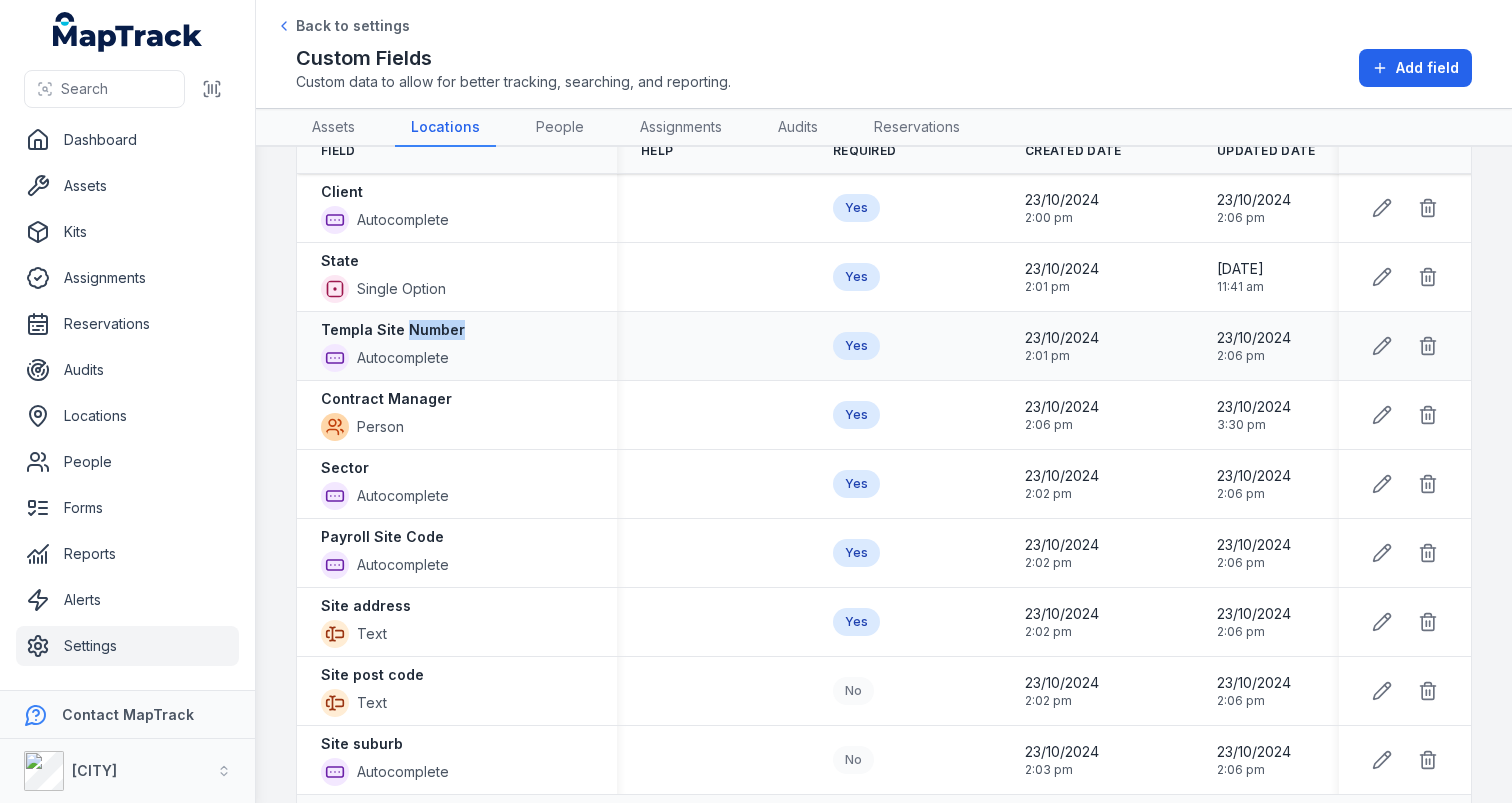click on "Templa Site Number" at bounding box center [393, 330] 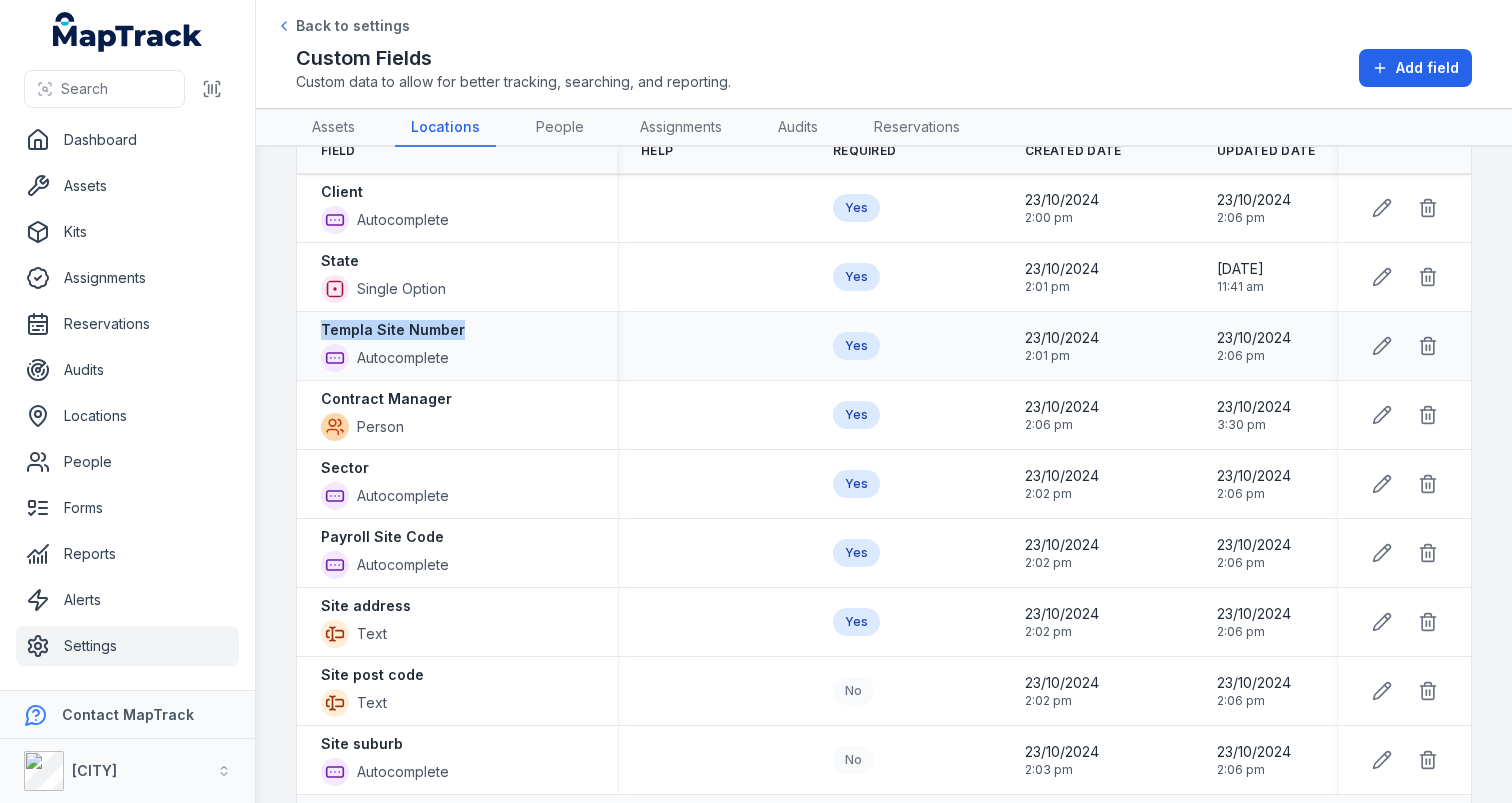 click on "Templa Site Number" at bounding box center (393, 330) 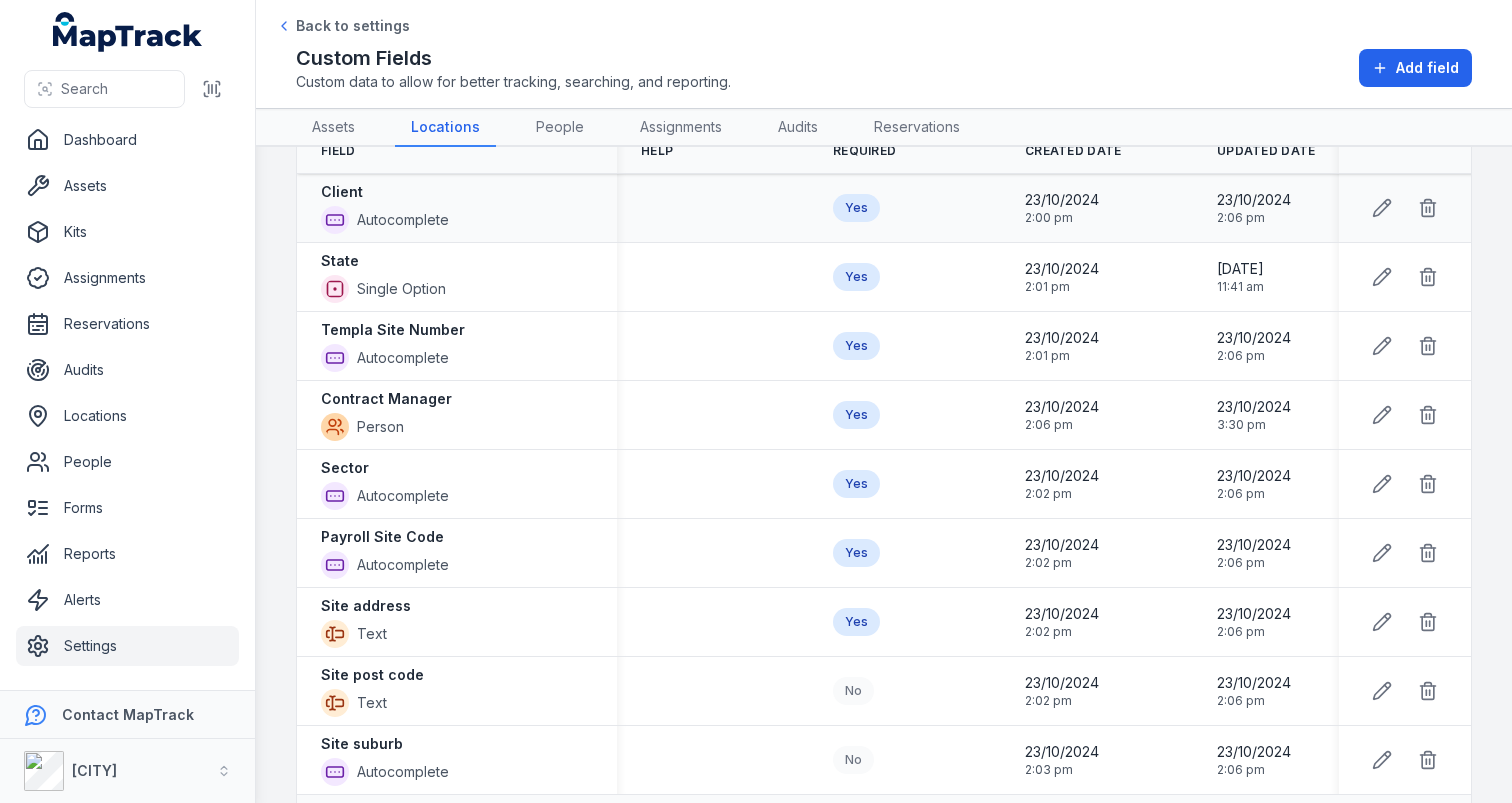 click on "Client" at bounding box center (342, 192) 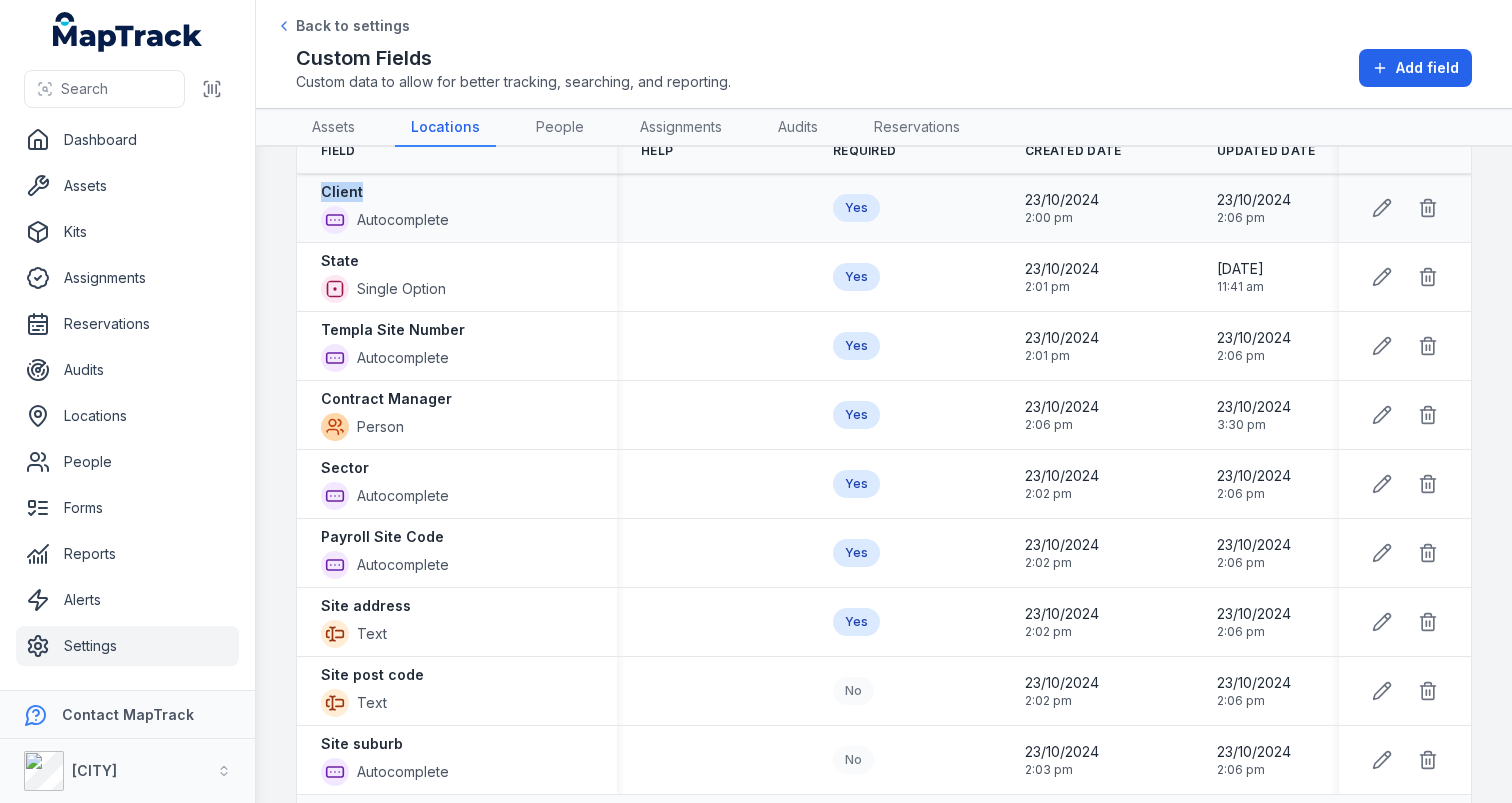 click on "Client" at bounding box center [342, 192] 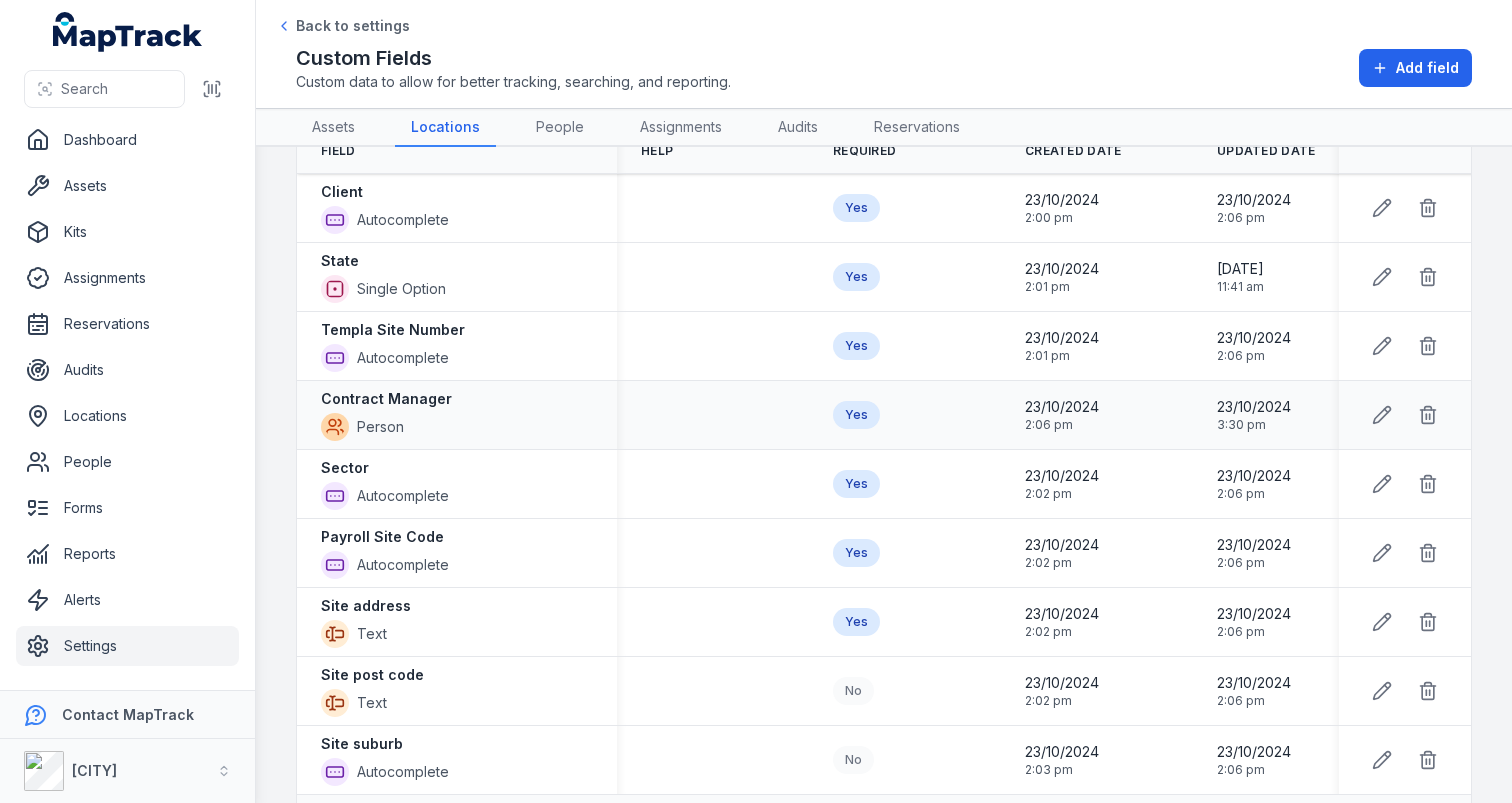 click on "Contract Manager" at bounding box center [386, 399] 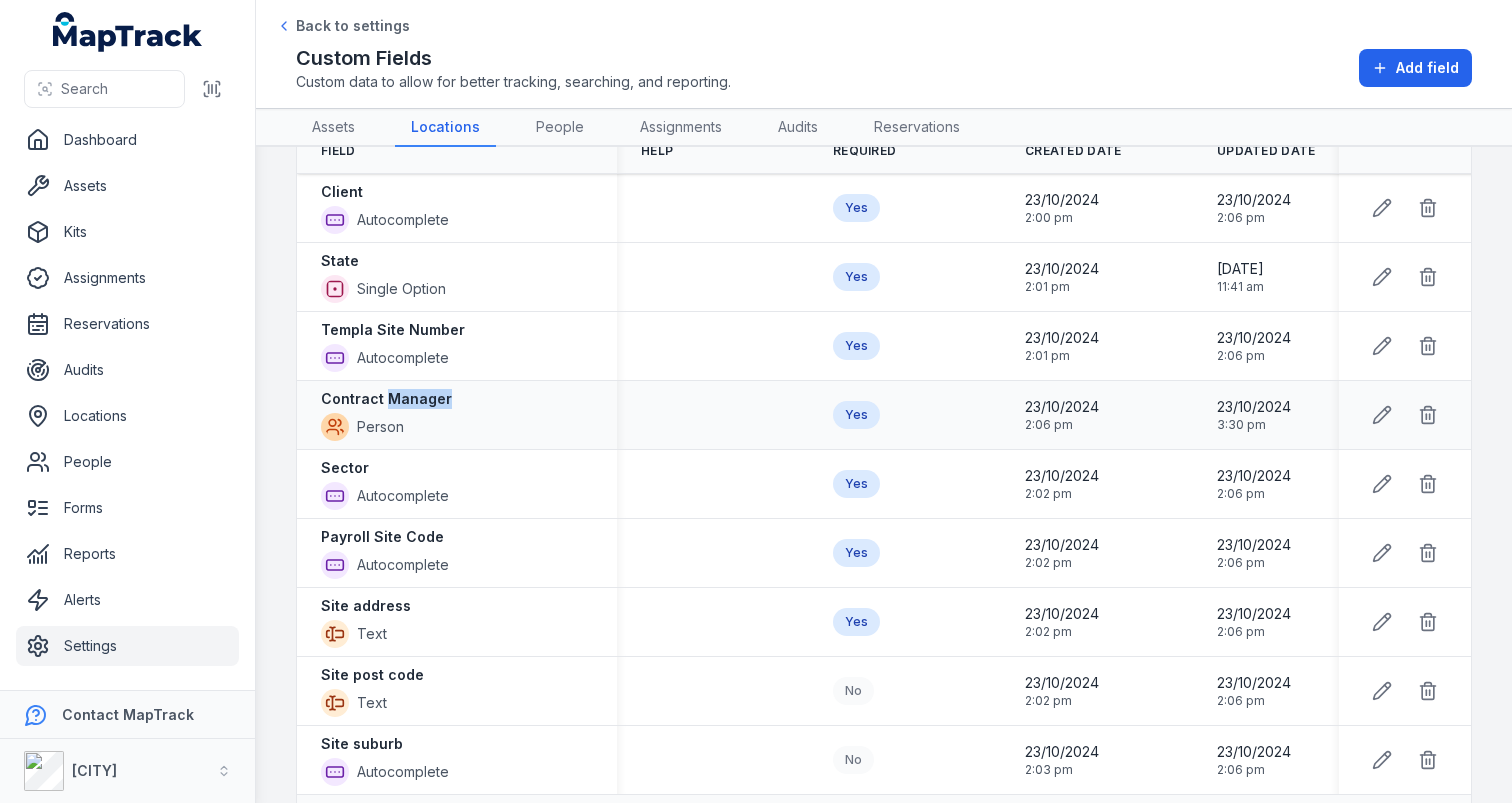 click on "Contract Manager" at bounding box center [386, 399] 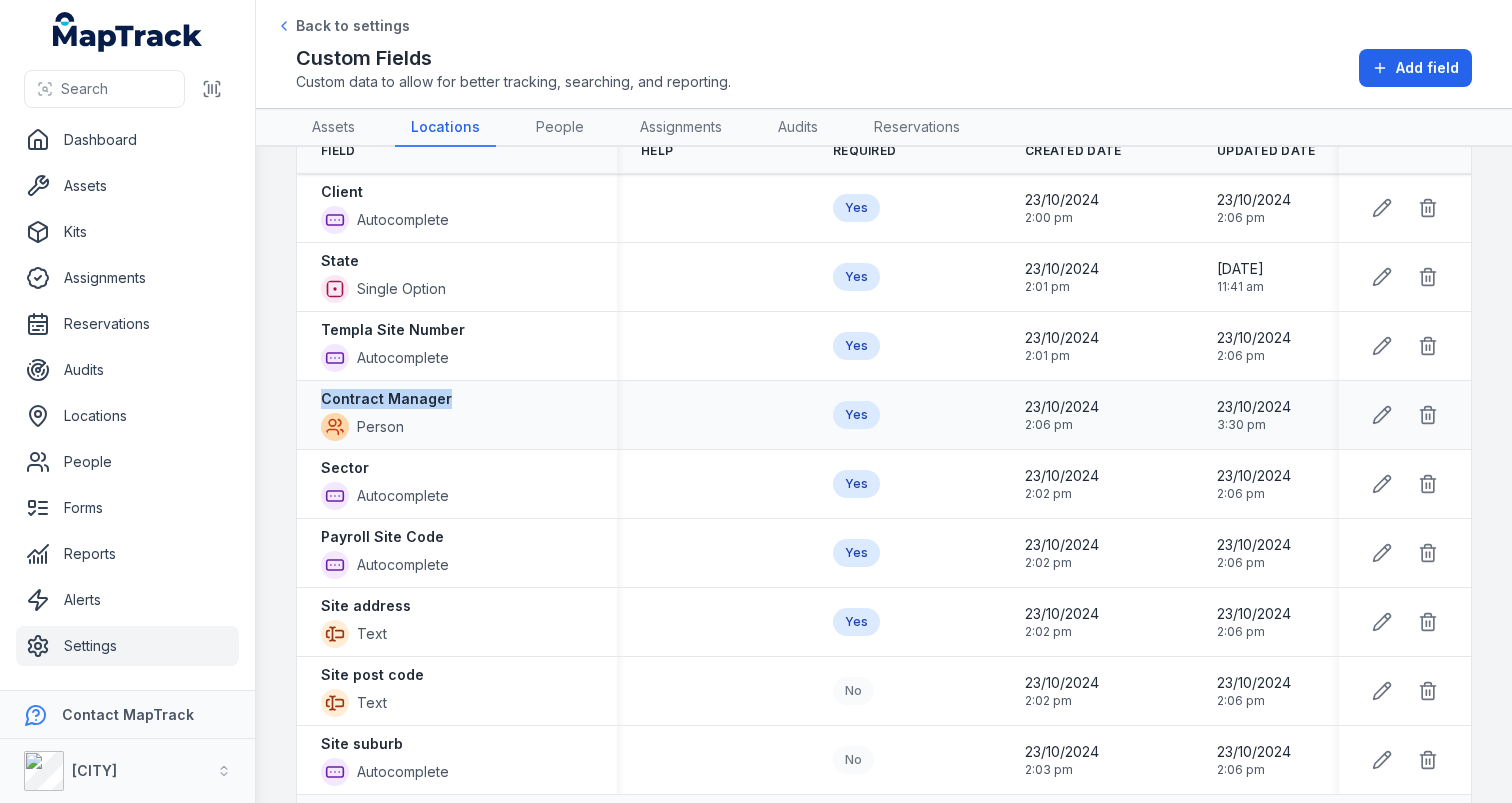 click on "Contract Manager" at bounding box center [386, 399] 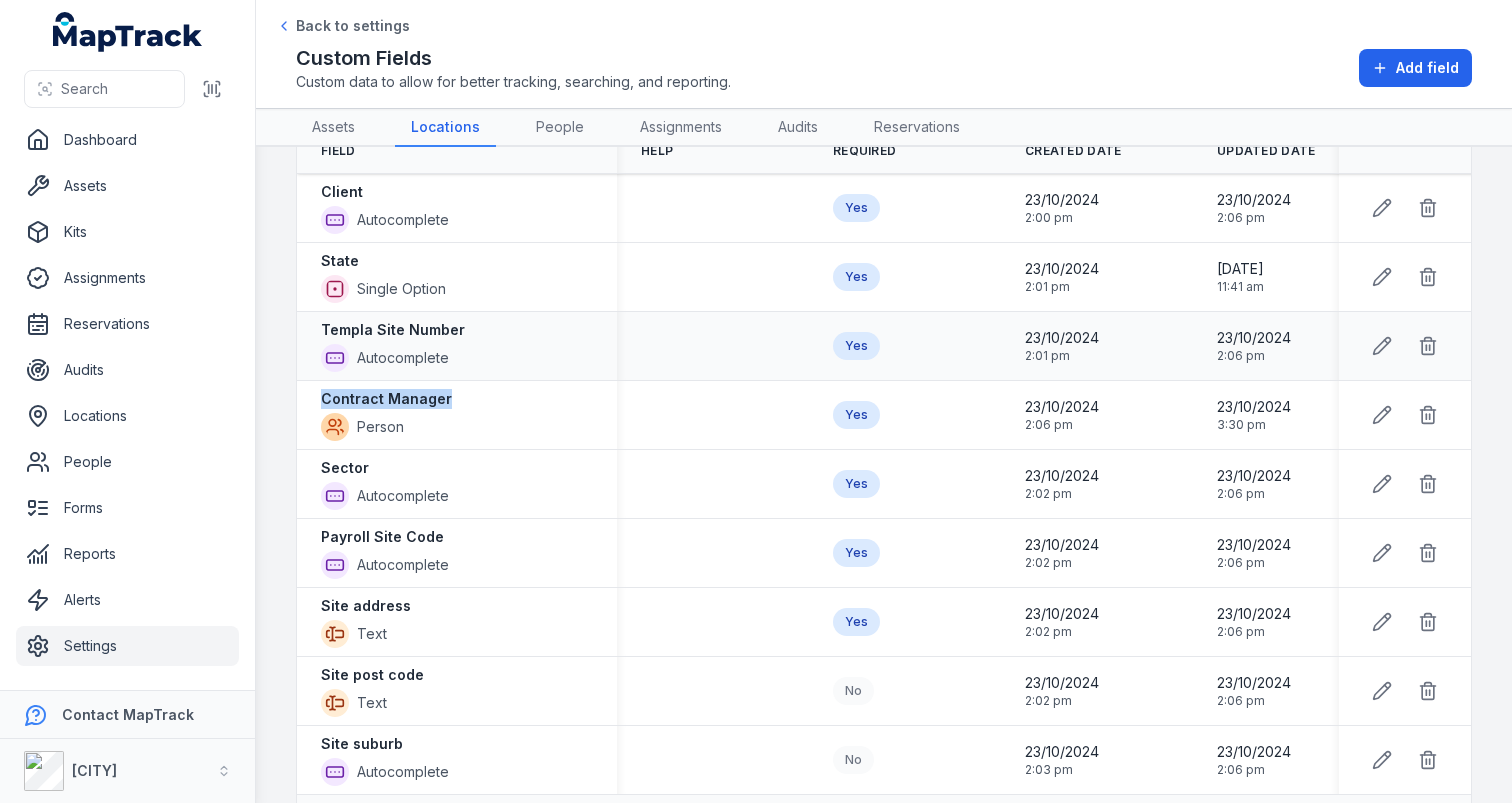 copy on "Contract Manager" 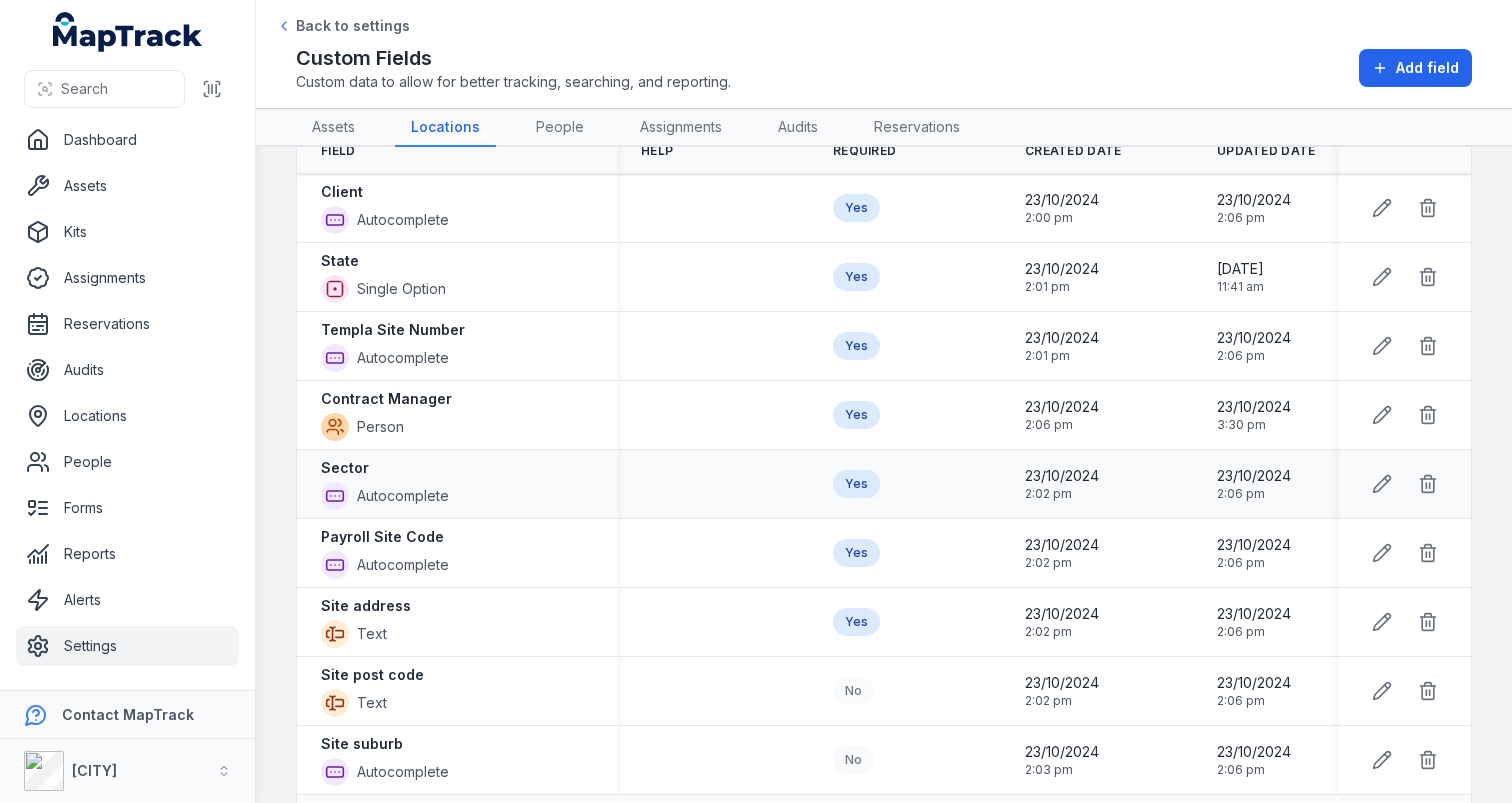 click on "Sector" at bounding box center (385, 468) 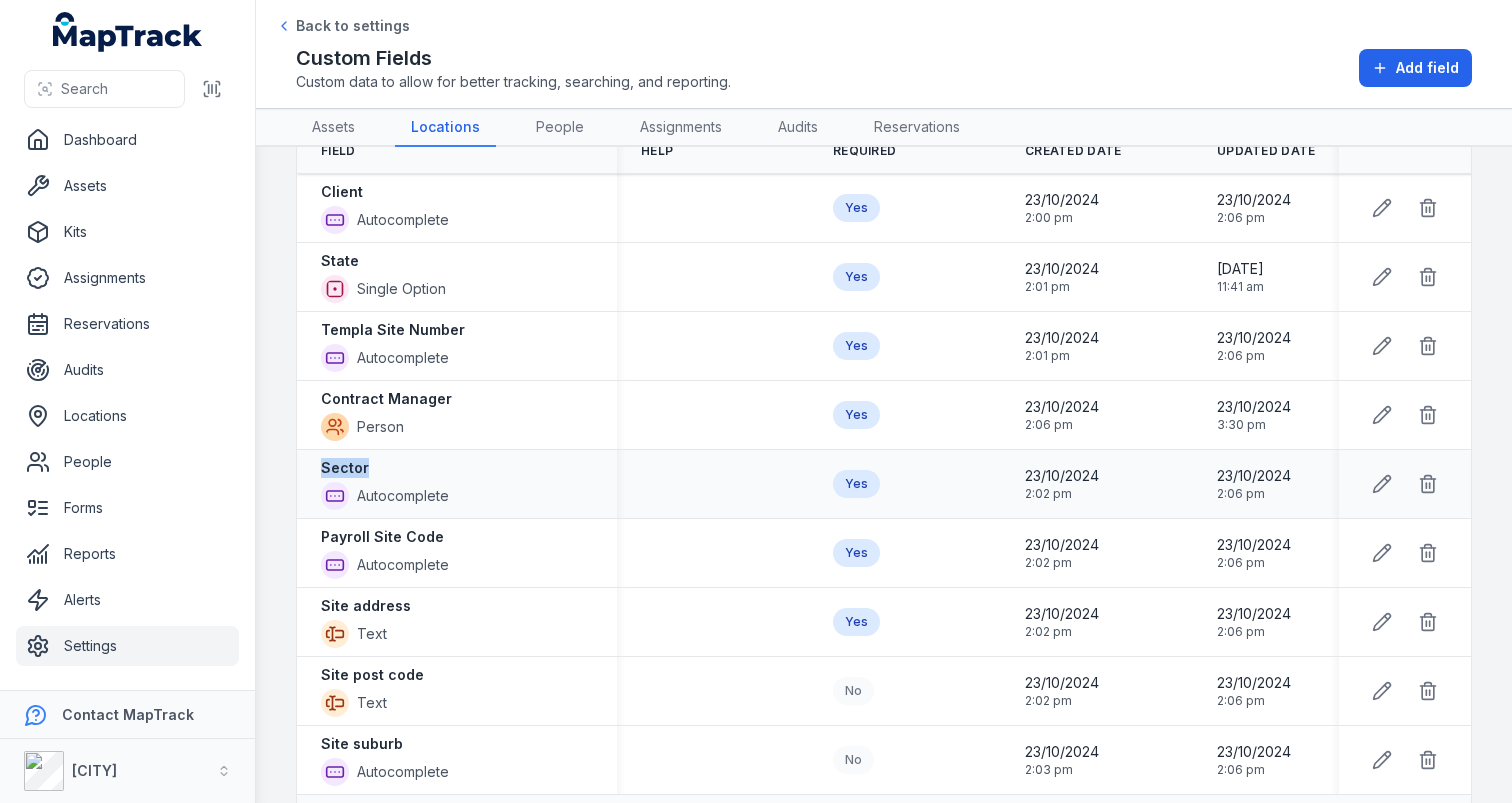 copy on "Sector" 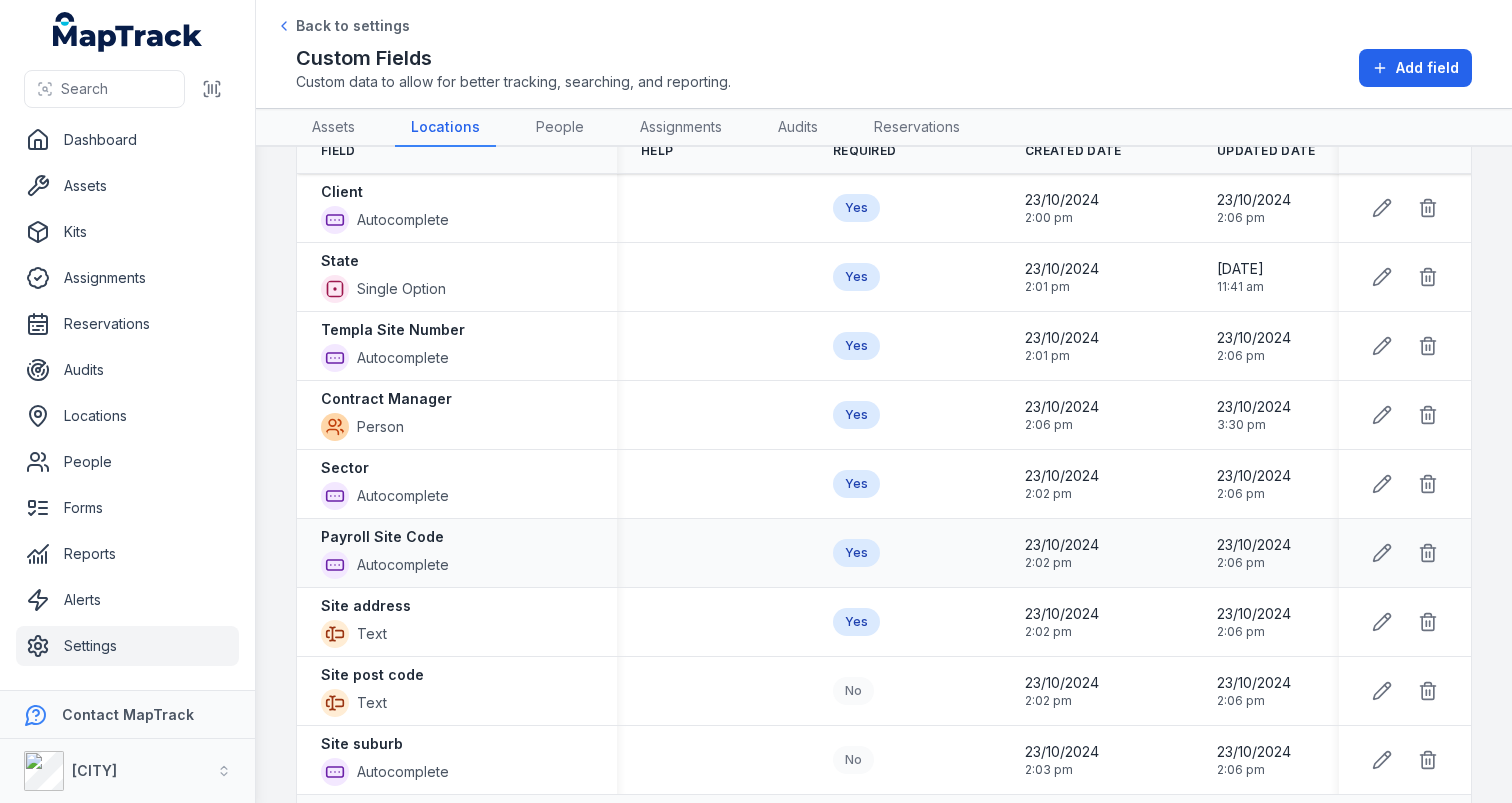 click on "Payroll Site Code Autocomplete" at bounding box center [457, 553] 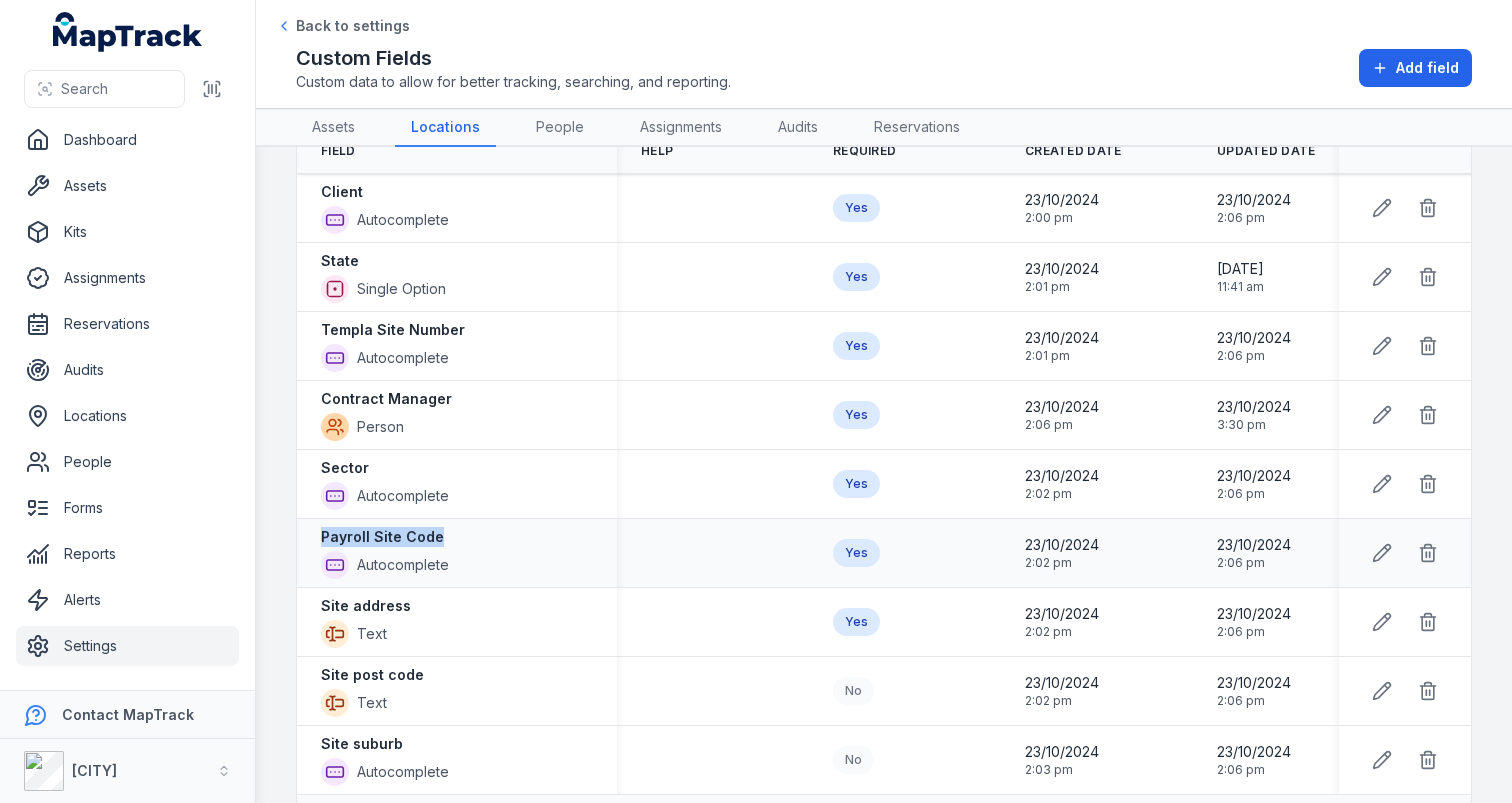 click on "Payroll Site Code Autocomplete" at bounding box center [457, 553] 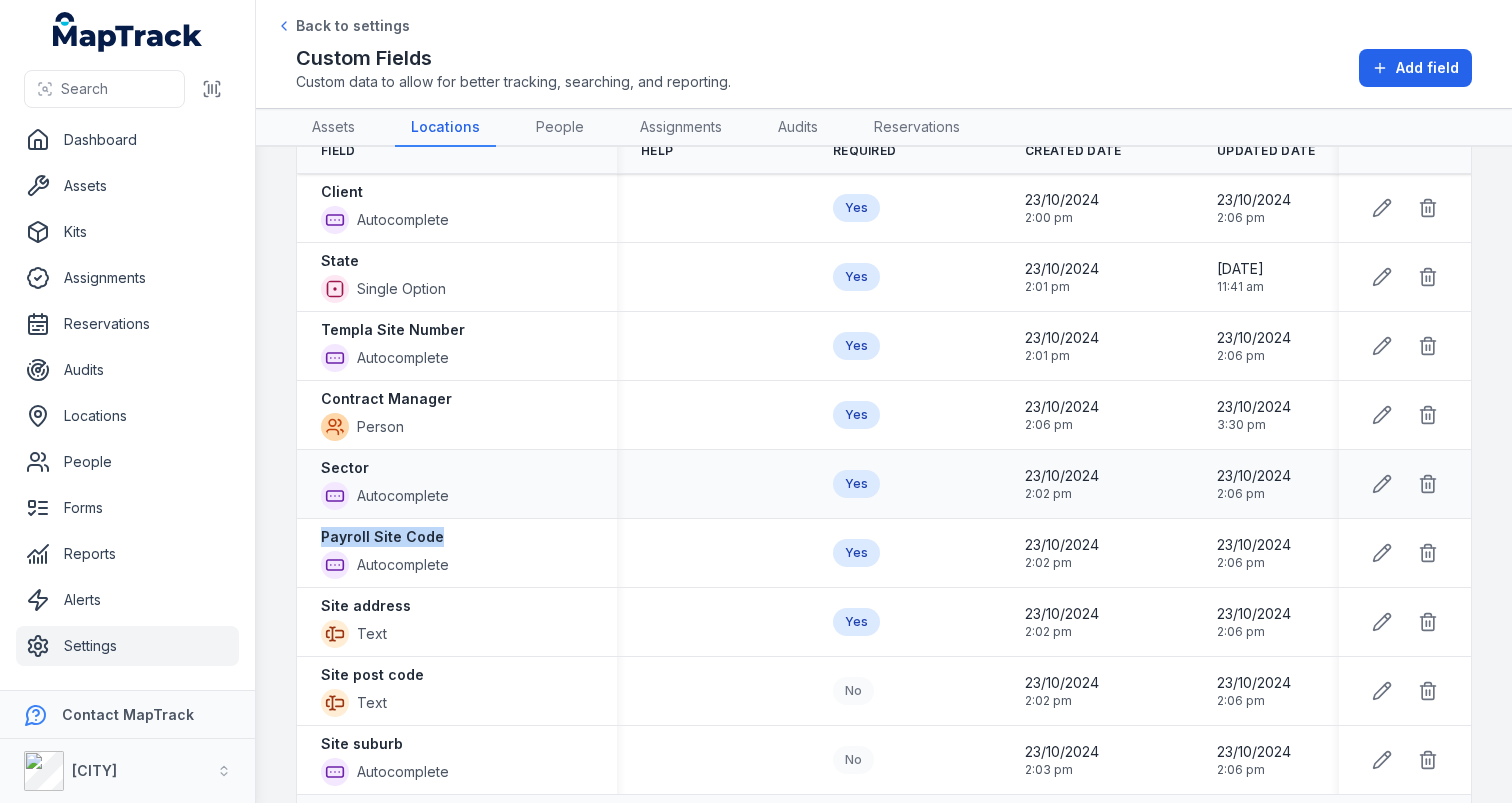 scroll, scrollTop: 164, scrollLeft: 0, axis: vertical 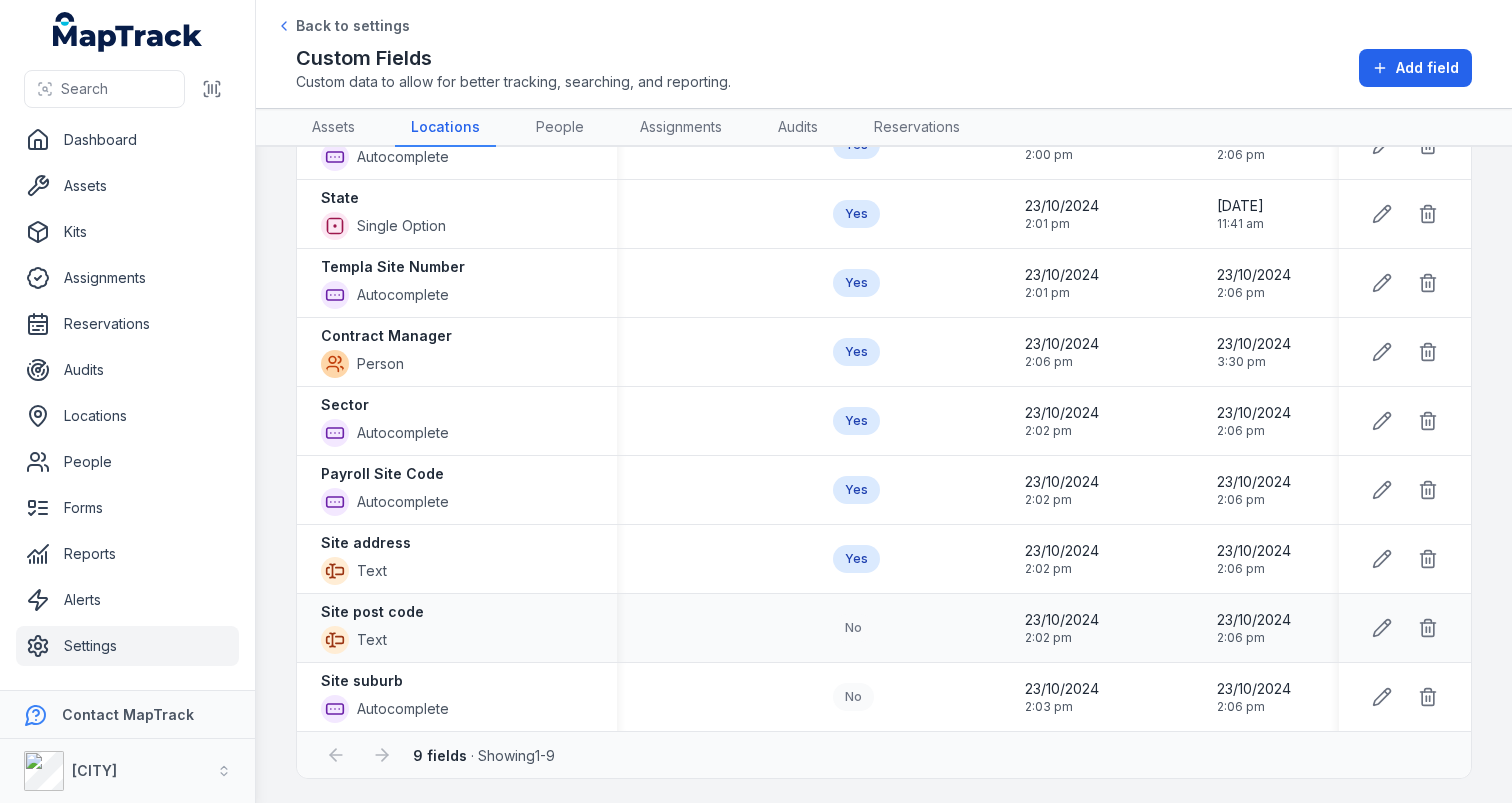 click on "Site post code" at bounding box center [372, 612] 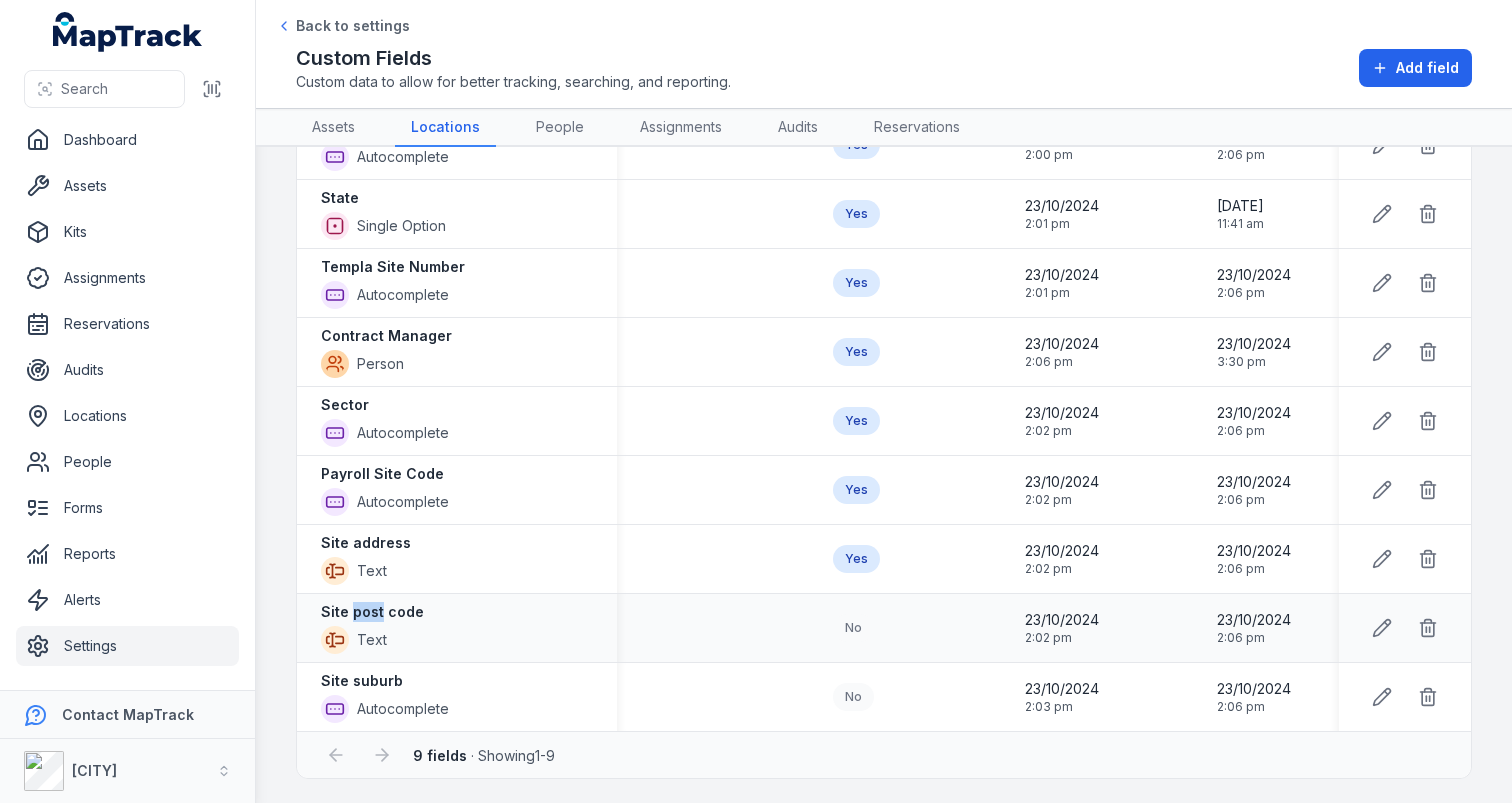click on "Site post code" at bounding box center [372, 612] 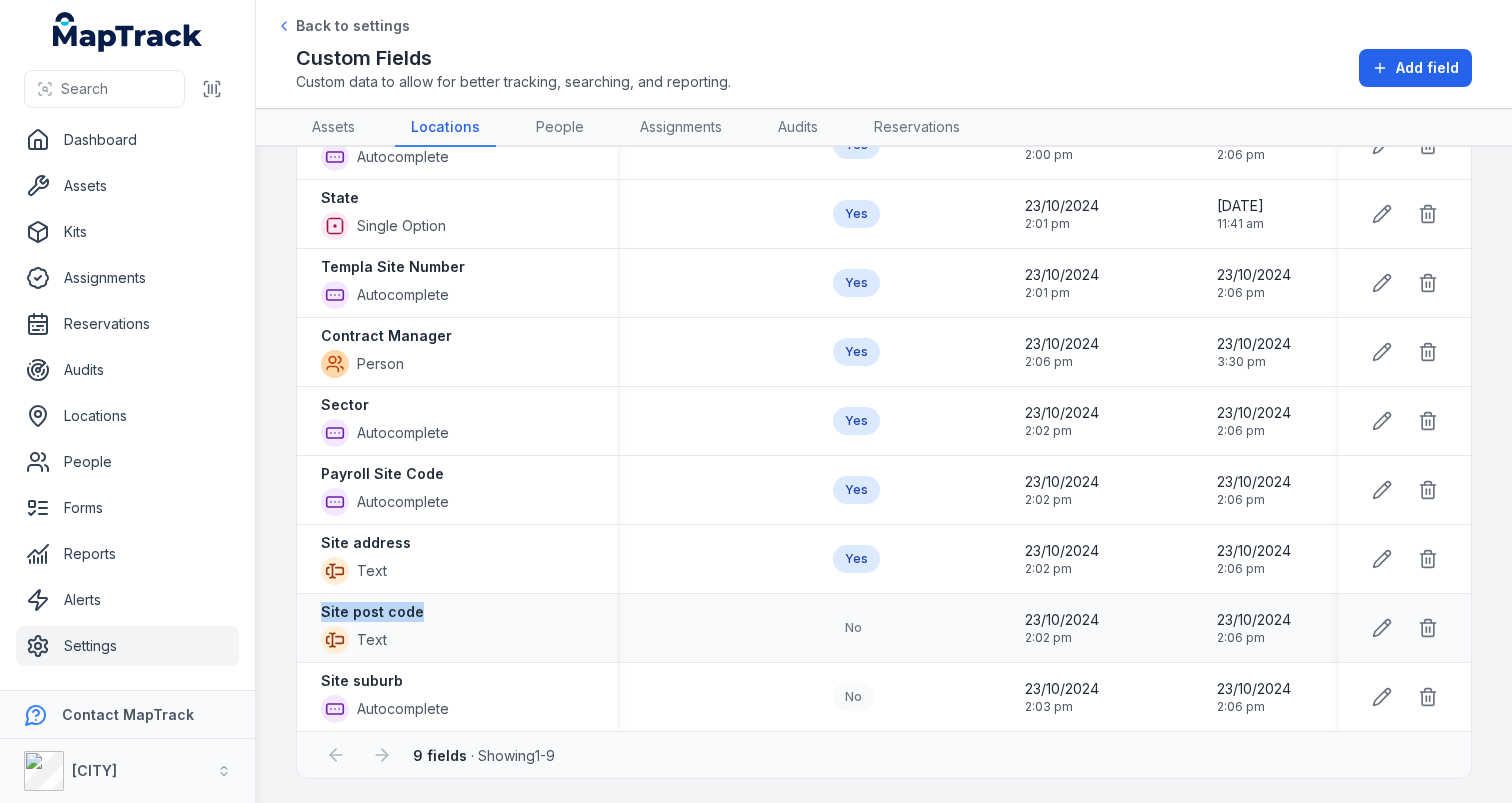 click on "Site post code" at bounding box center (372, 612) 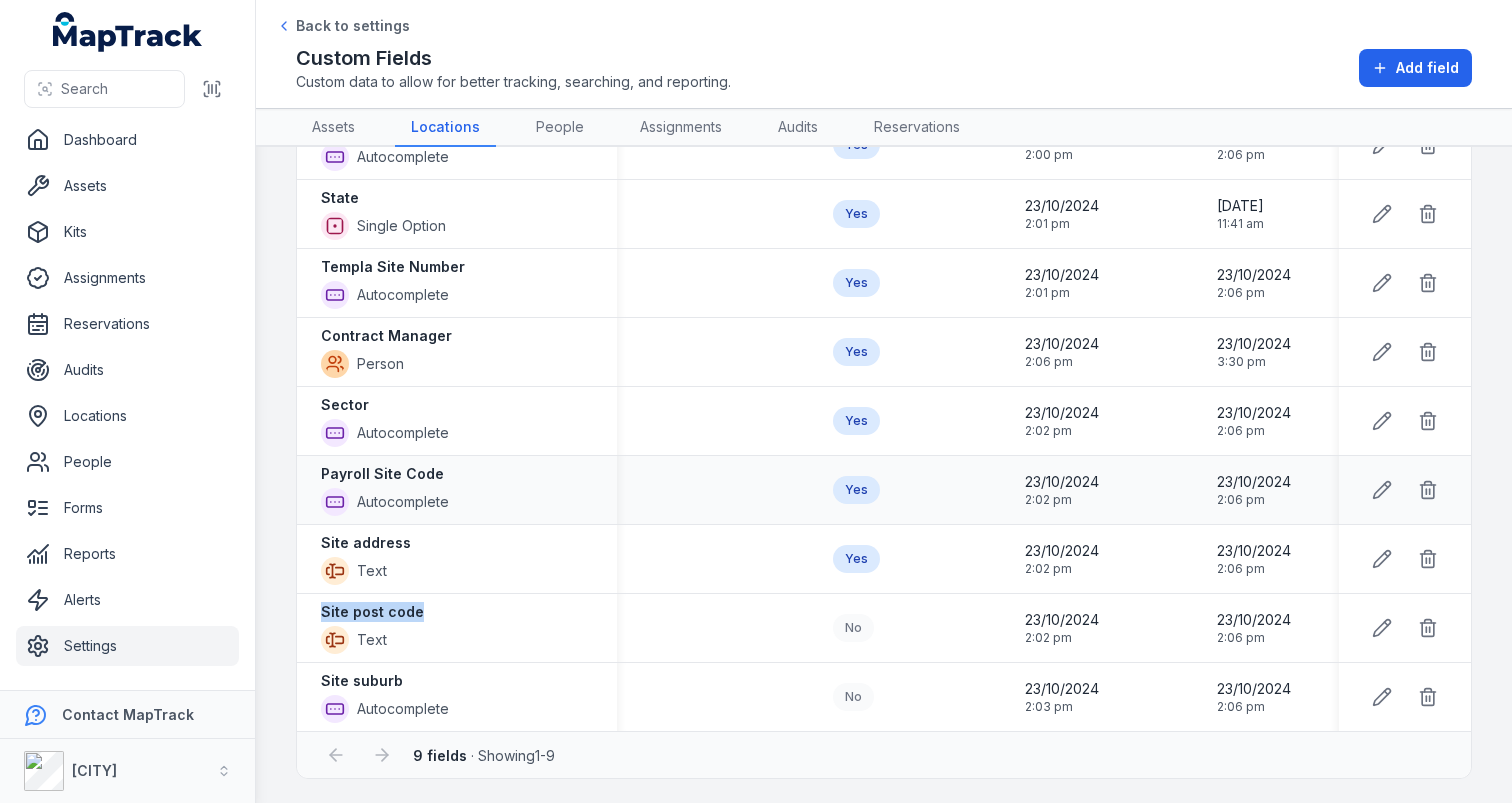 copy on "Site post code" 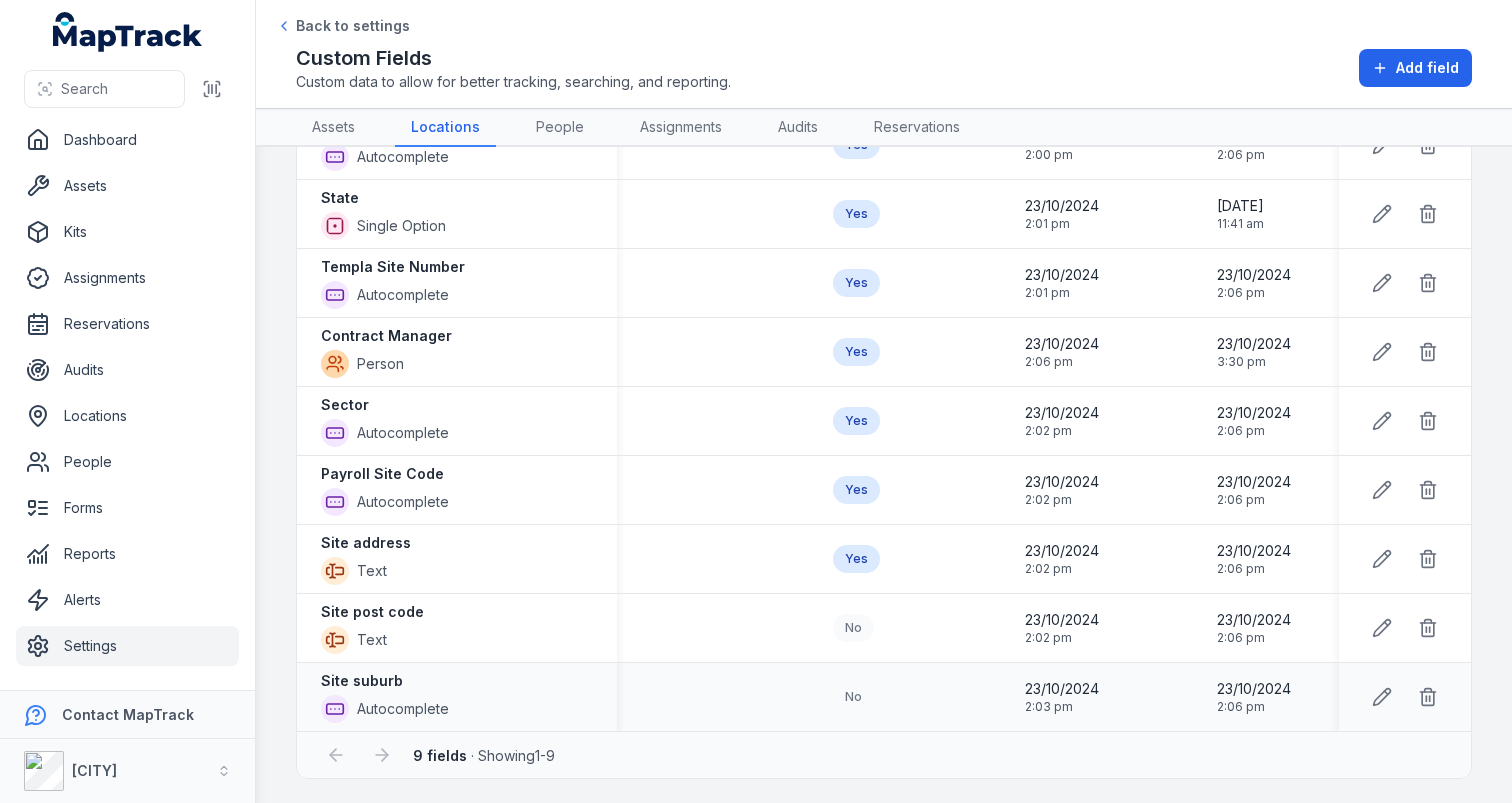 click on "Site suburb" at bounding box center [385, 681] 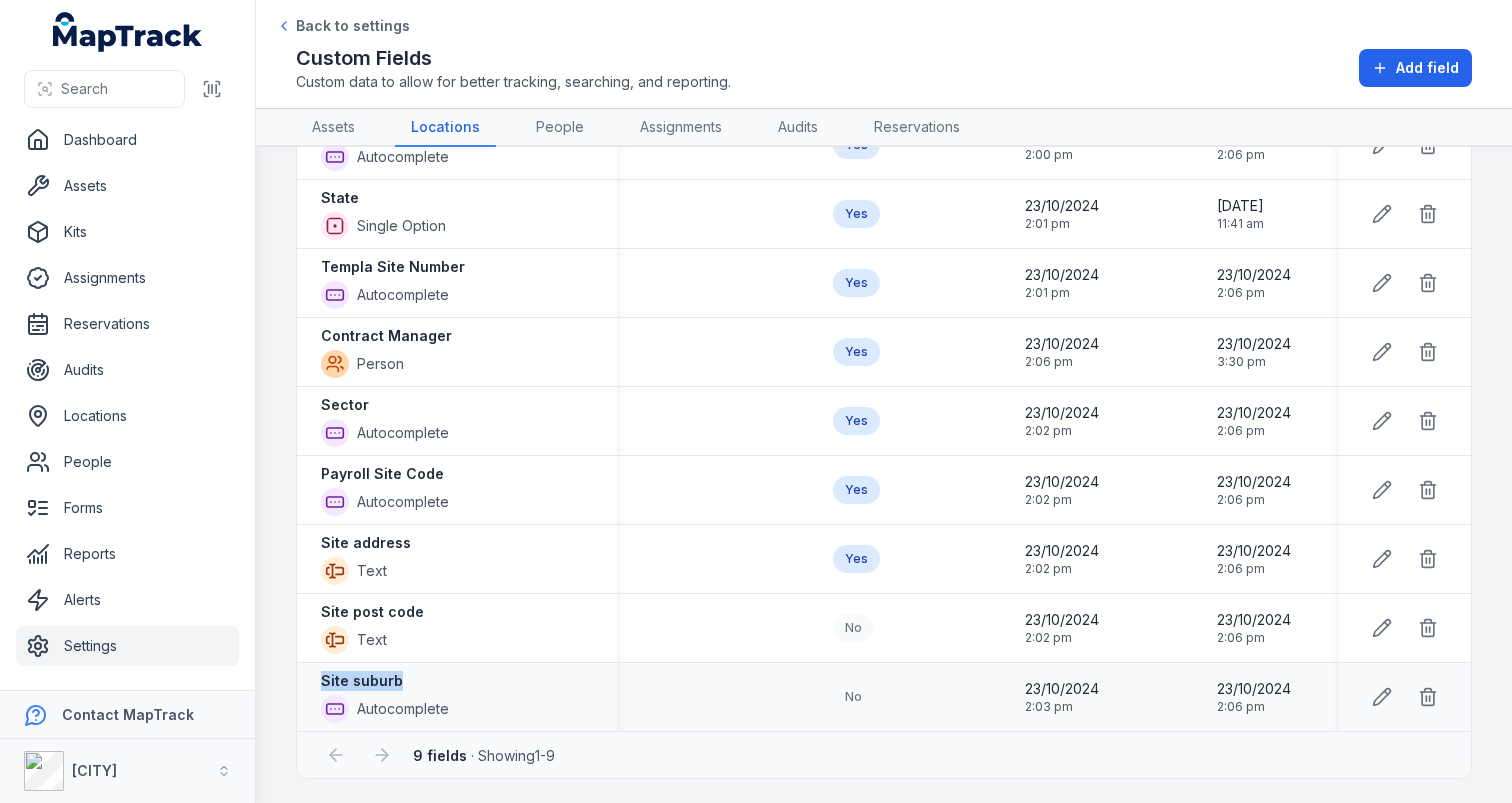 click on "Site suburb" at bounding box center (385, 681) 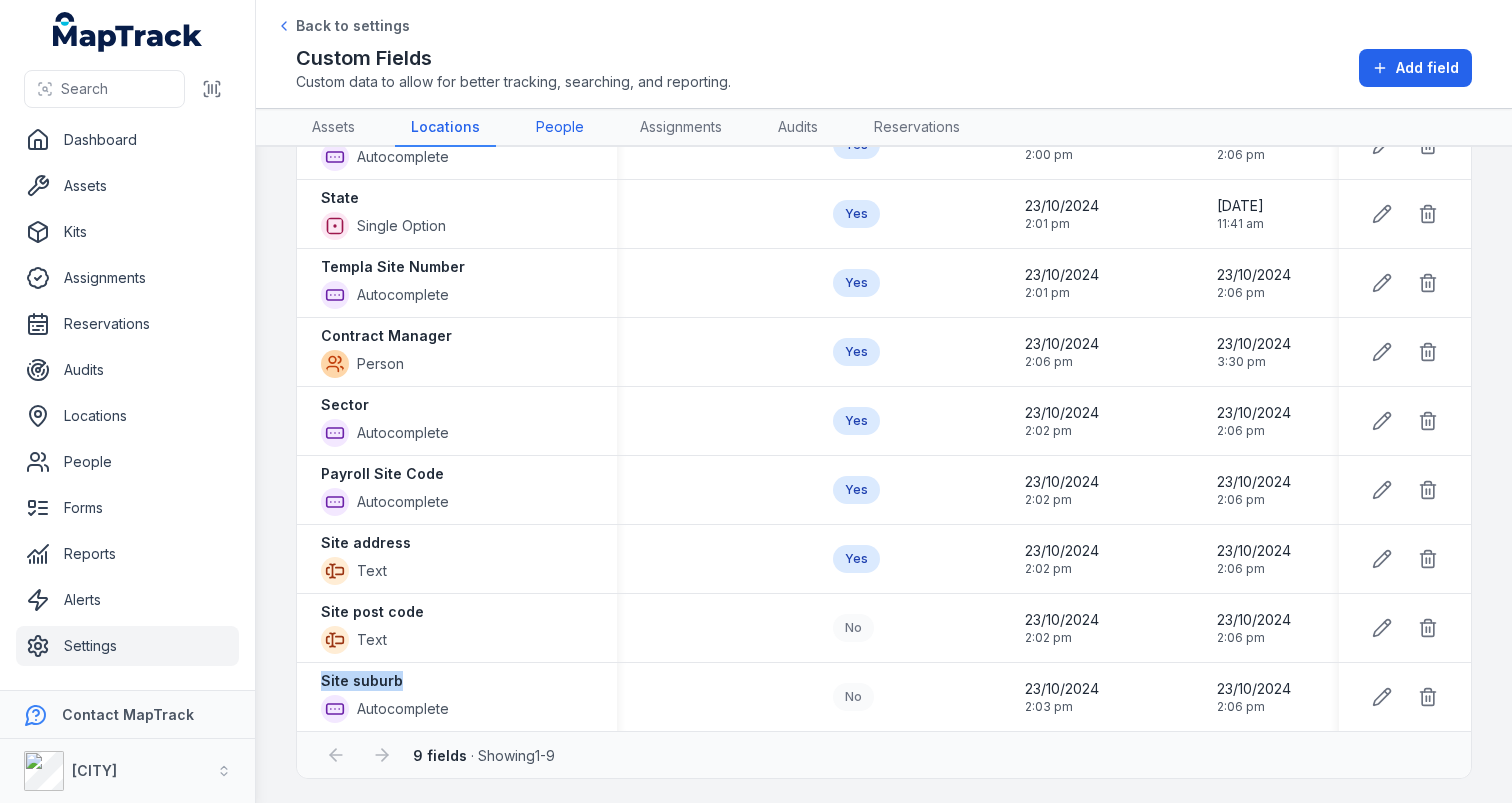 click on "People" at bounding box center (560, 128) 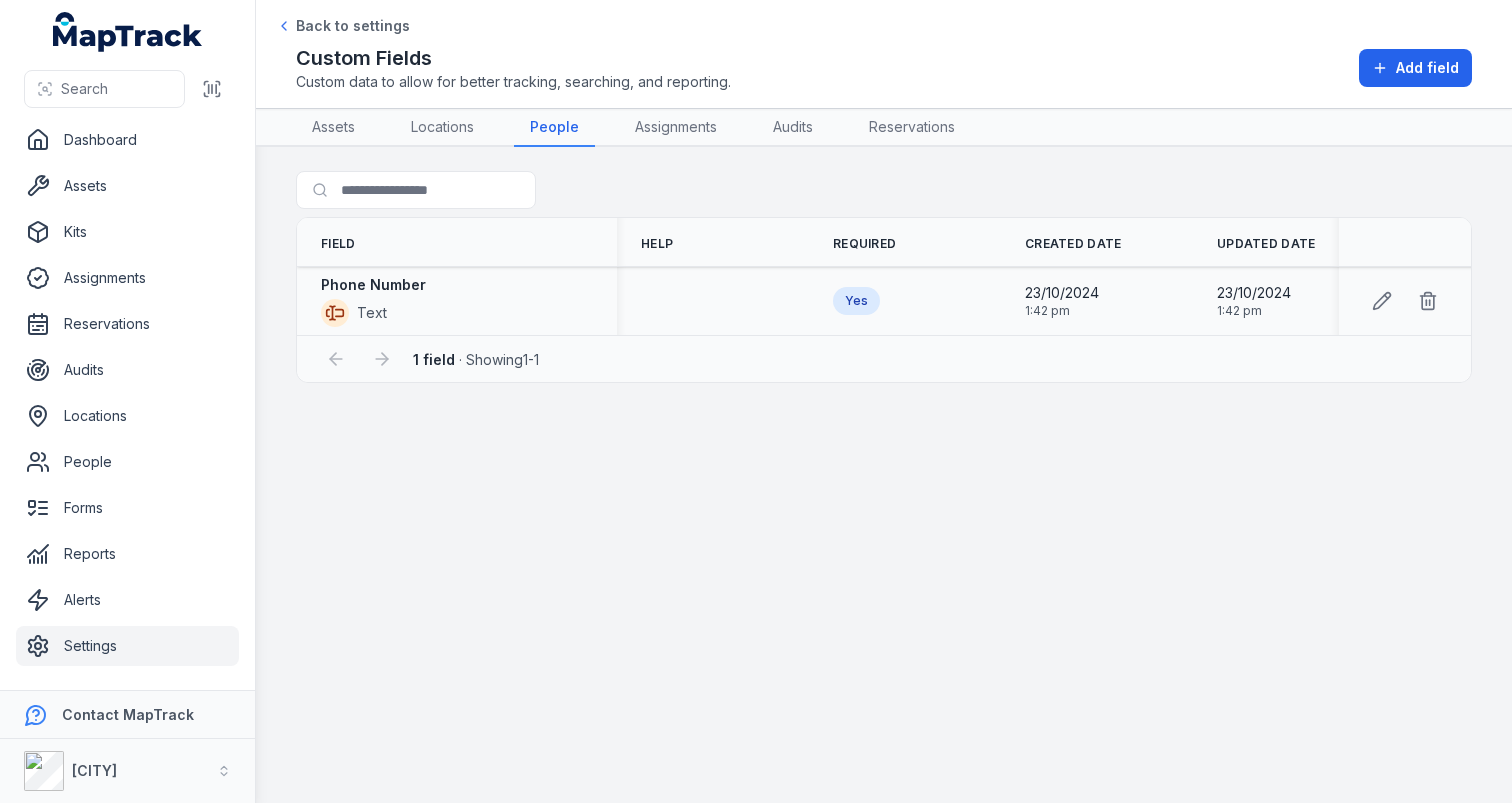 click on "Phone Number" at bounding box center (373, 285) 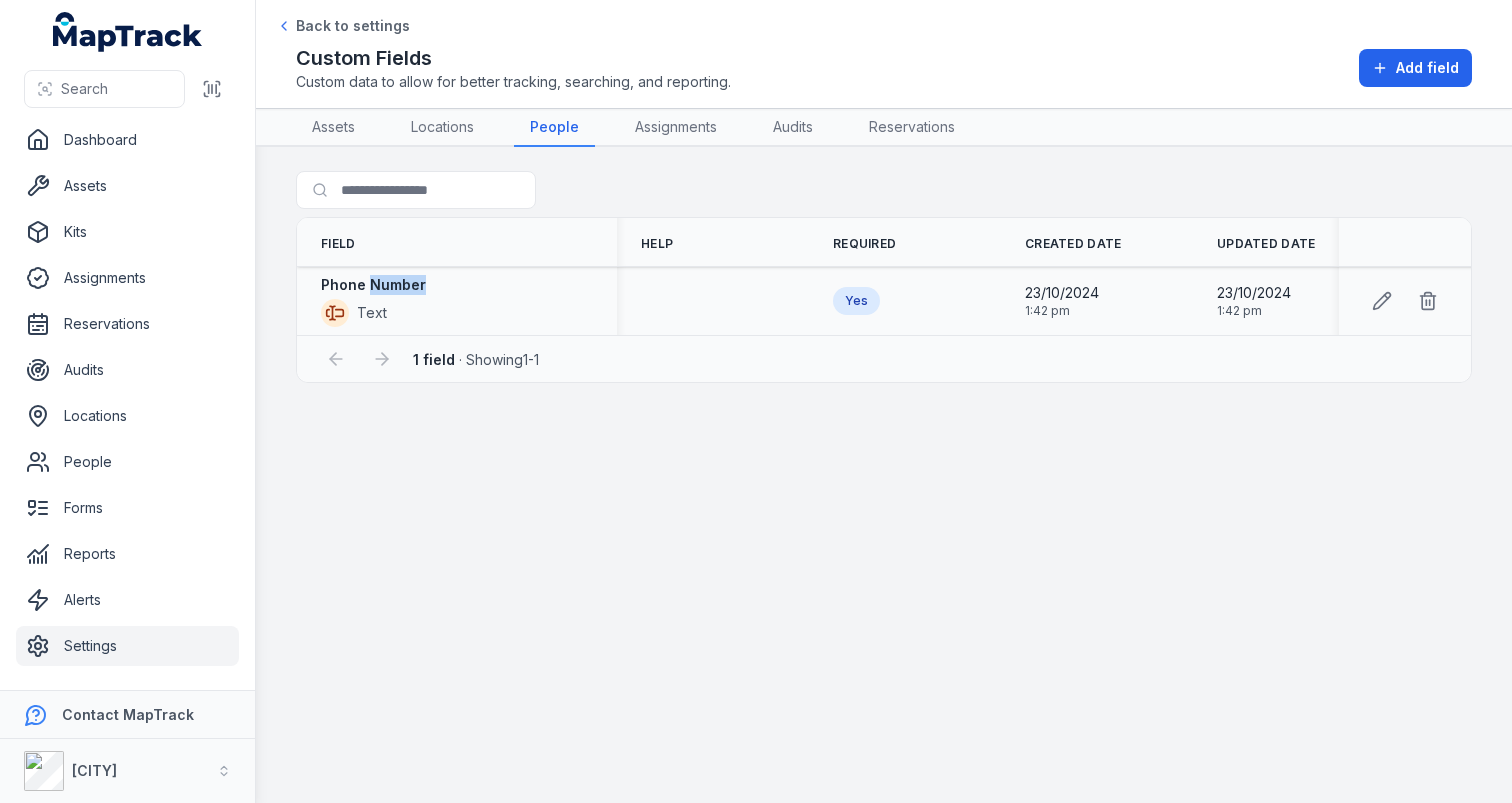 click on "Phone Number" at bounding box center (373, 285) 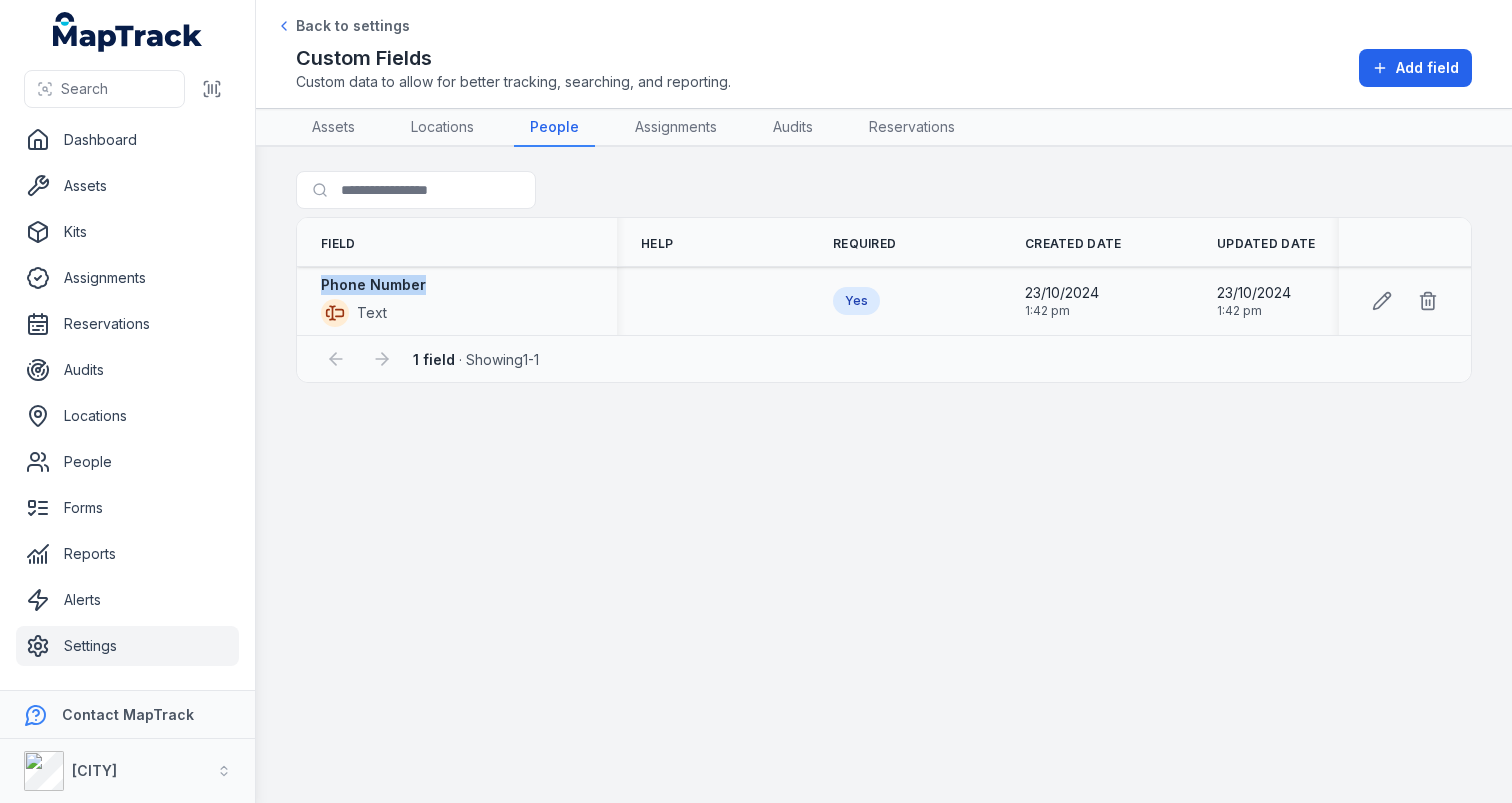 click on "Phone Number" at bounding box center (373, 285) 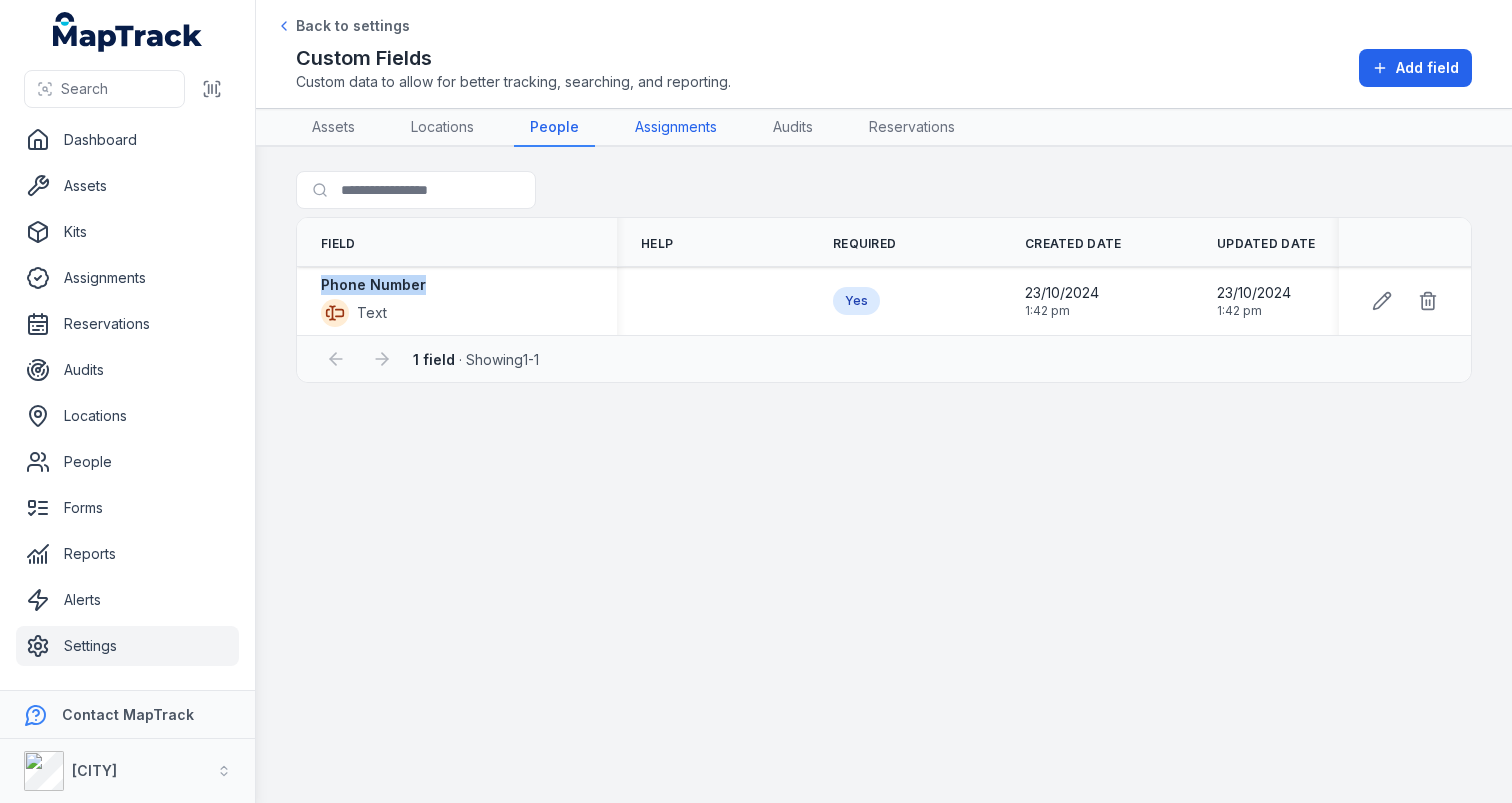 click on "Assignments" at bounding box center (676, 128) 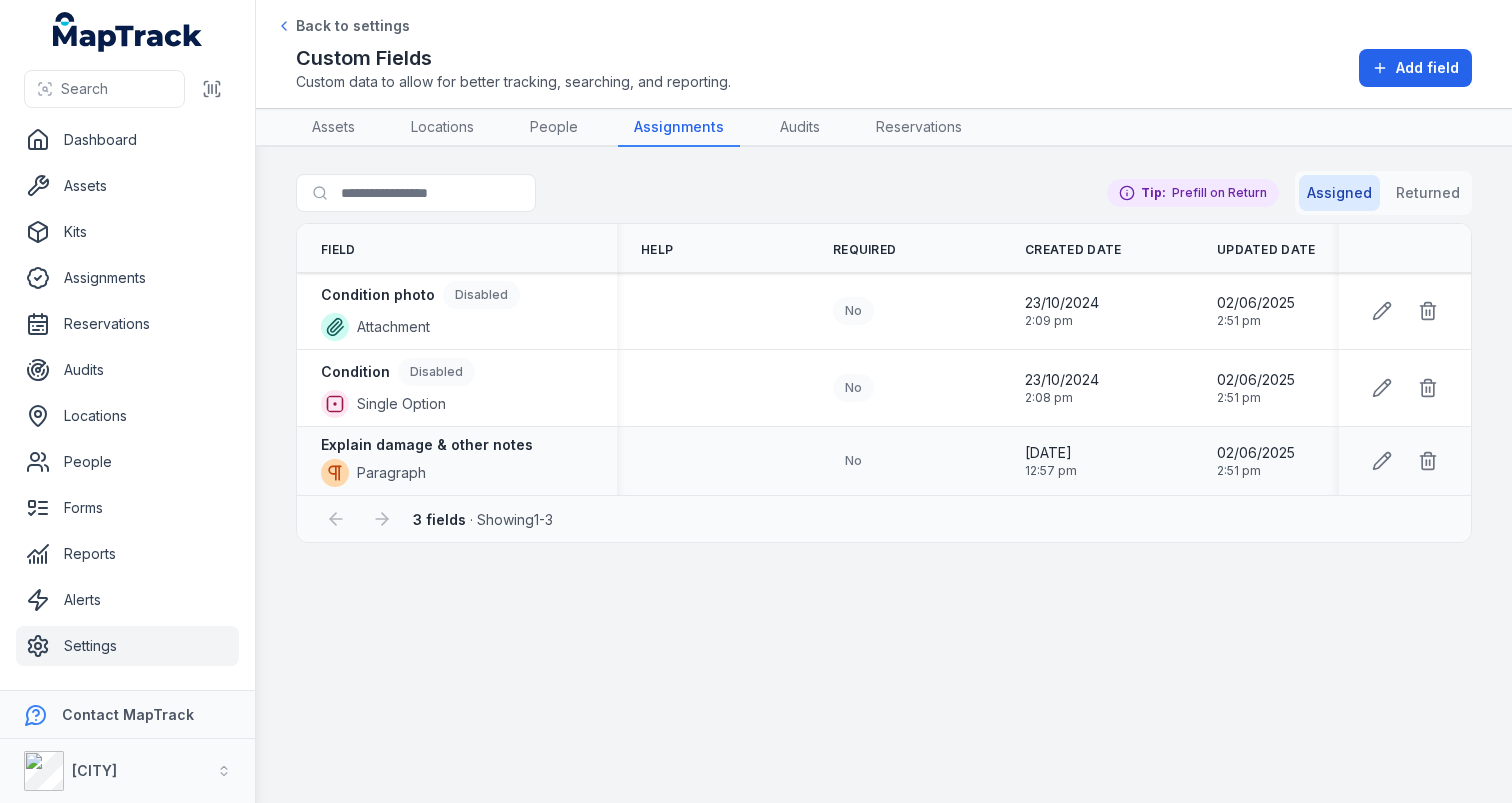 click on "Explain damage & other notes" at bounding box center [427, 445] 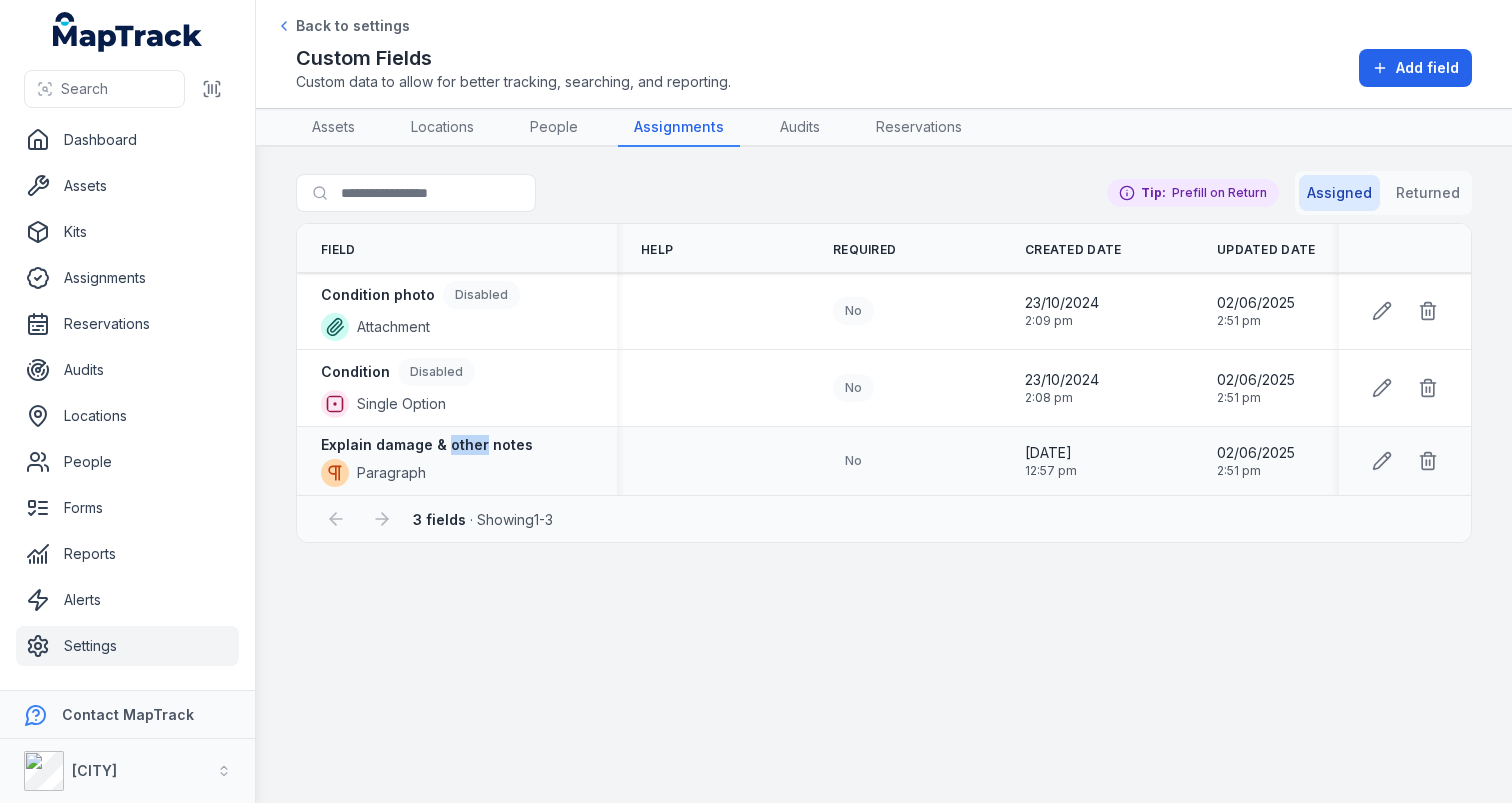 click on "Explain damage & other notes" at bounding box center [427, 445] 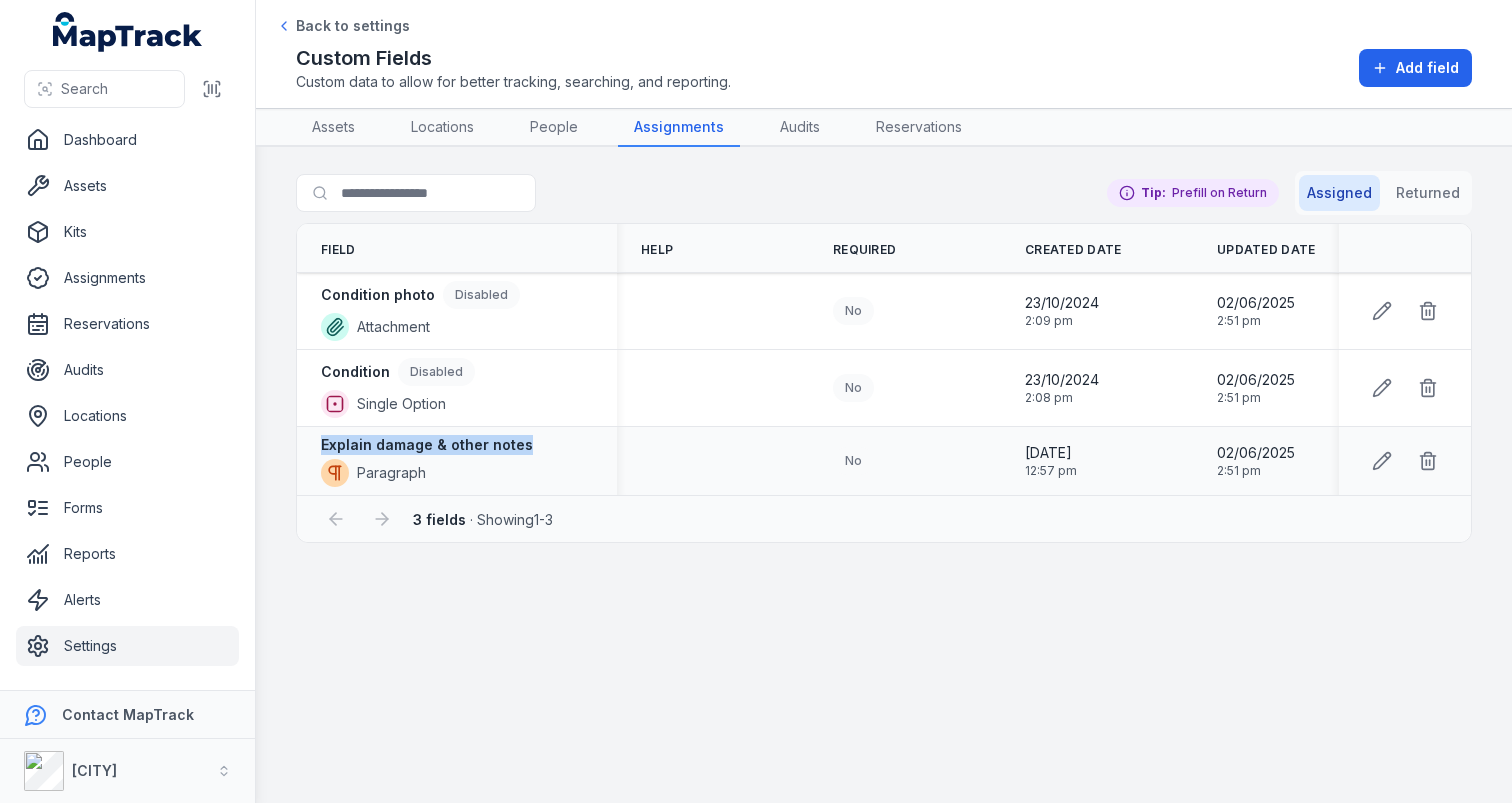 click on "Explain damage & other notes" at bounding box center [427, 445] 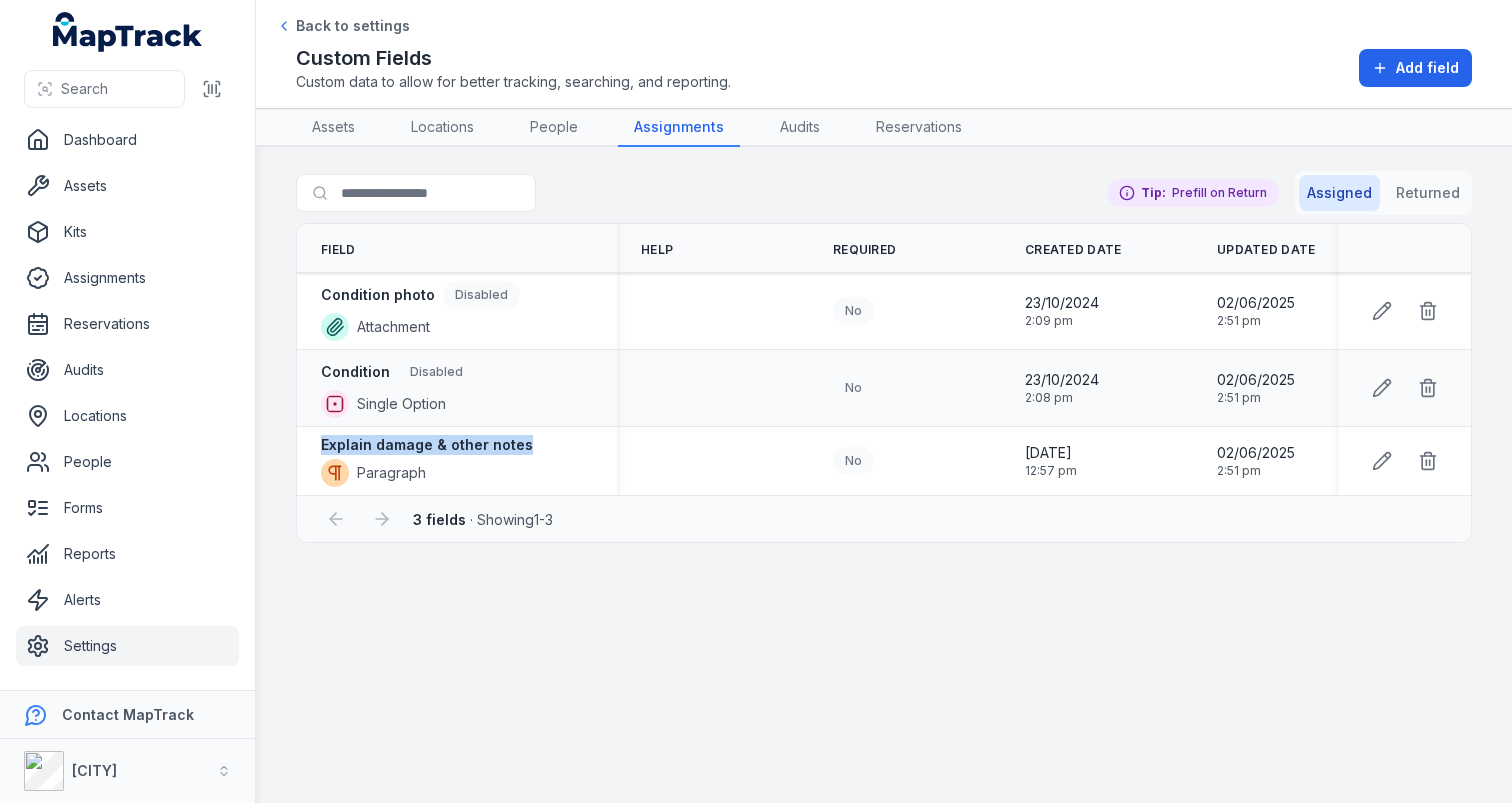 copy on "Explain damage & other notes" 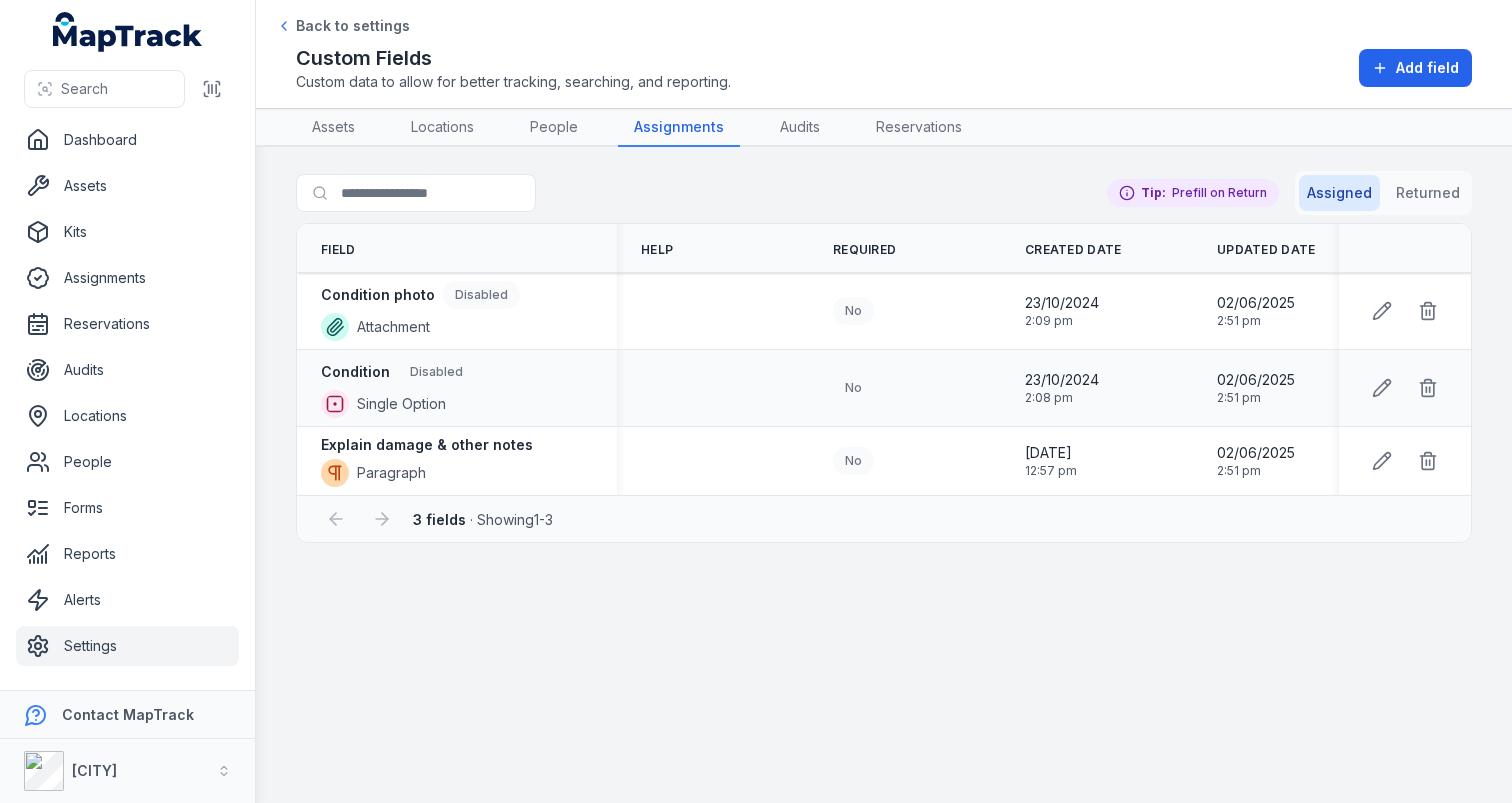 click at bounding box center (713, 388) 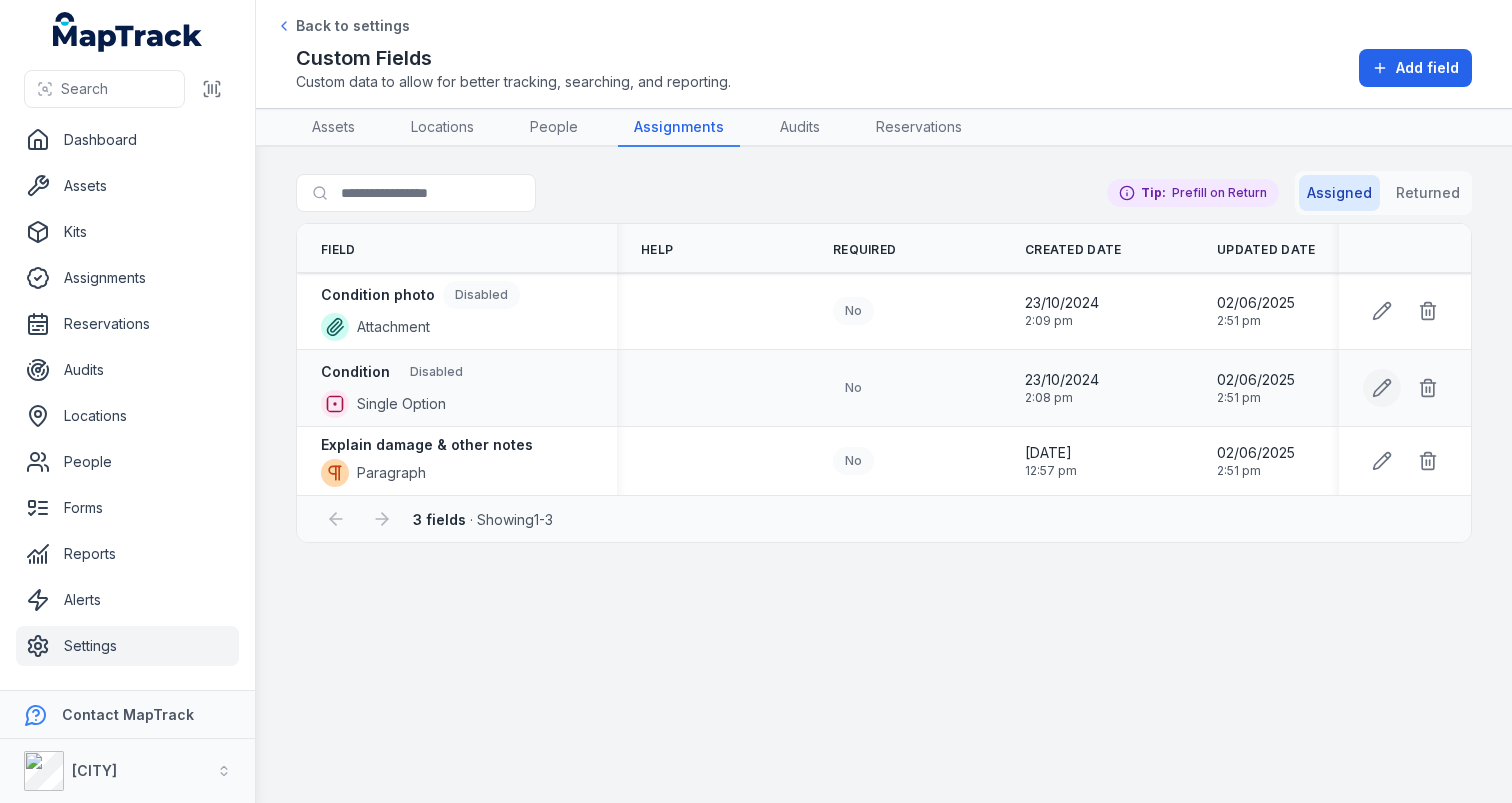click 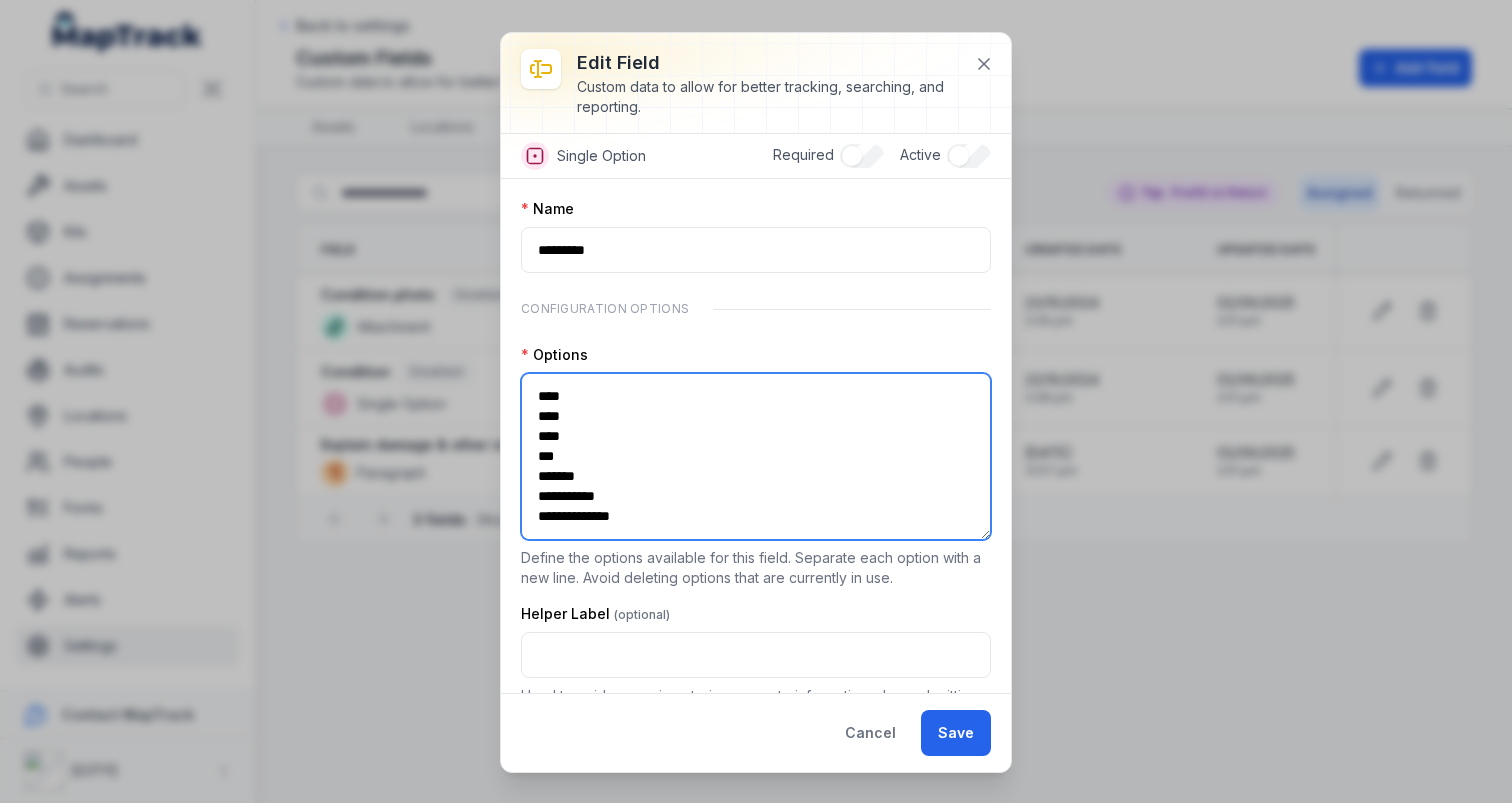 drag, startPoint x: 668, startPoint y: 520, endPoint x: 492, endPoint y: 376, distance: 227.40273 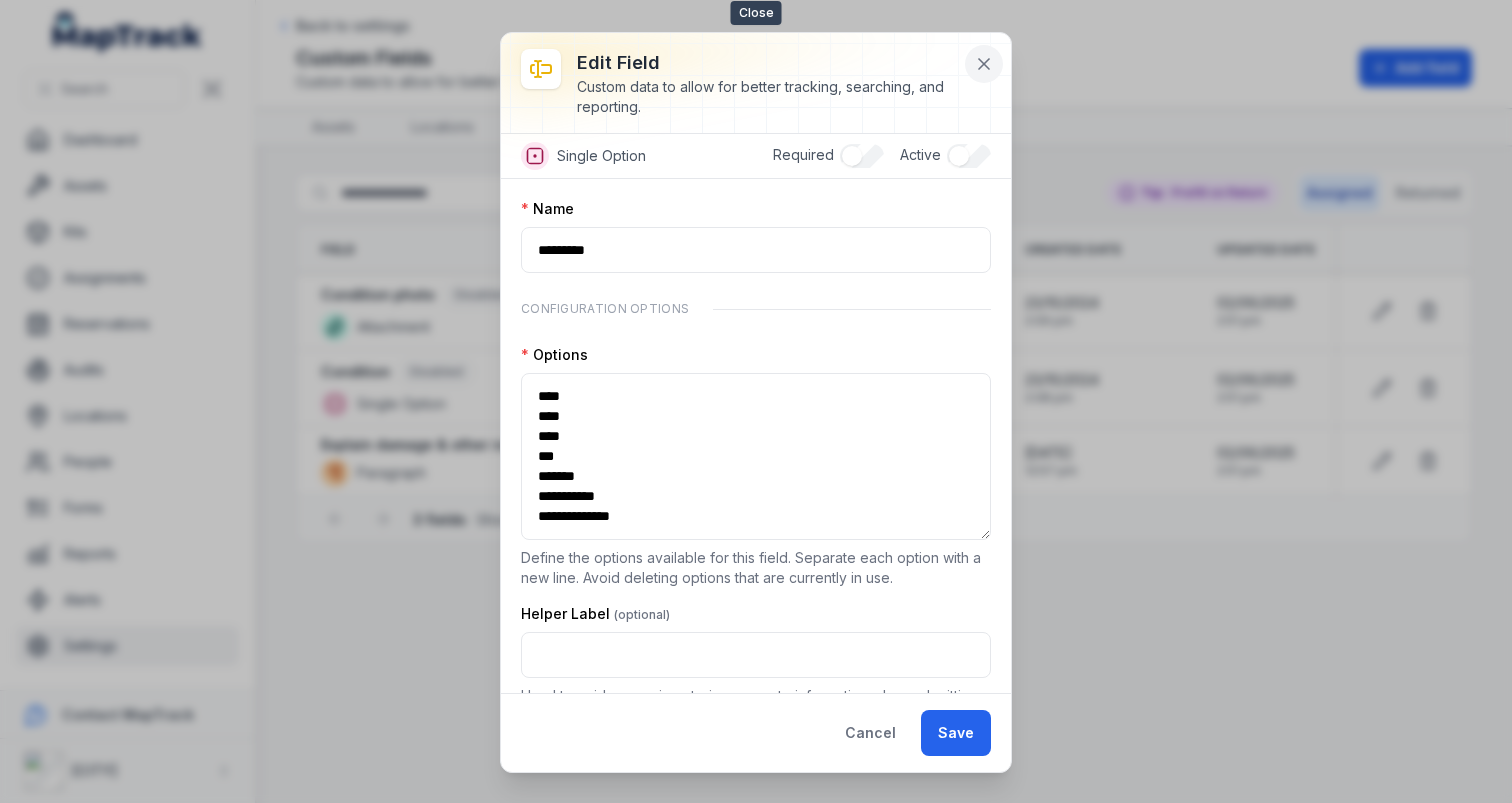 click 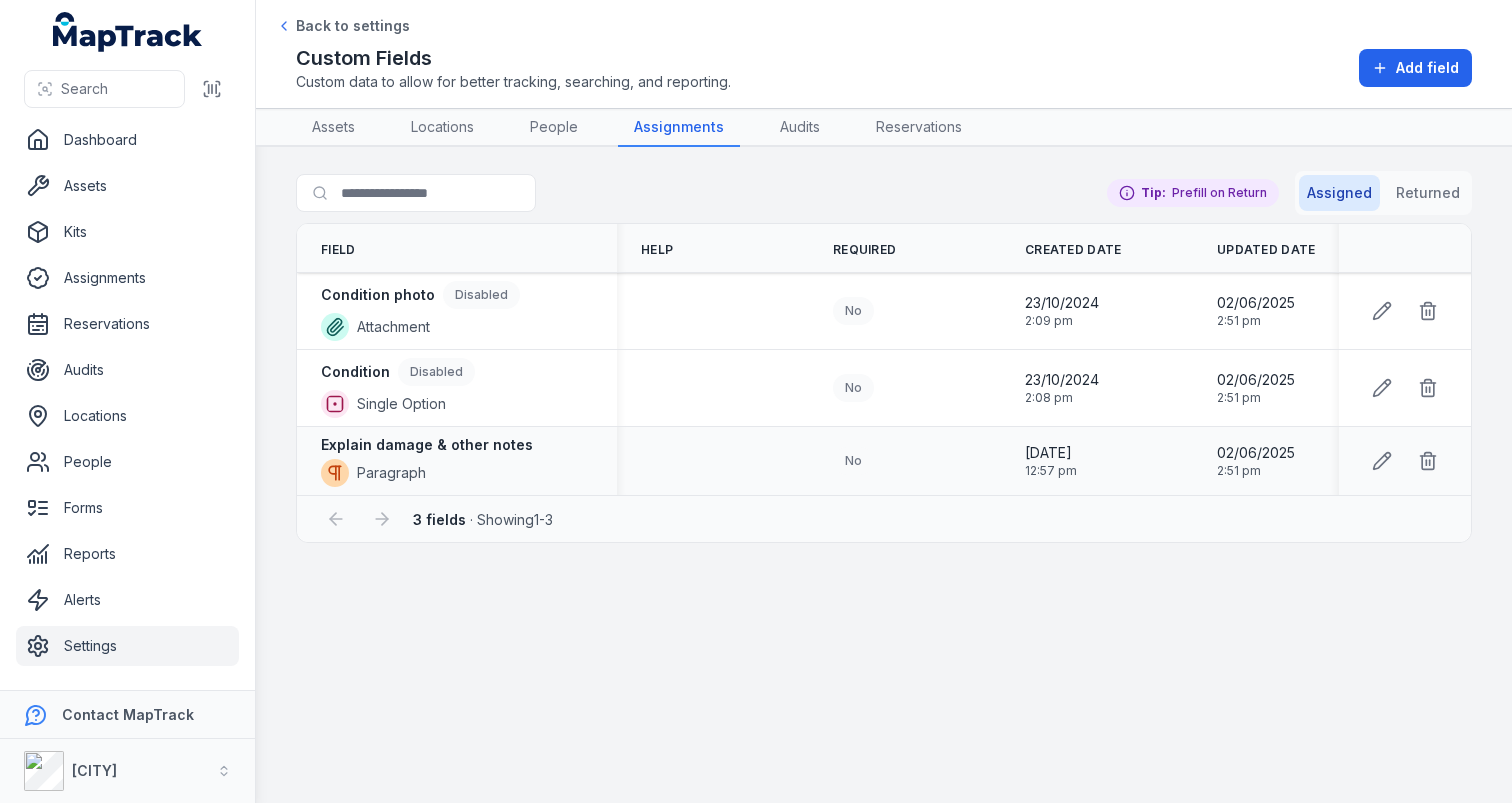 click on "Explain damage & other notes" at bounding box center [427, 445] 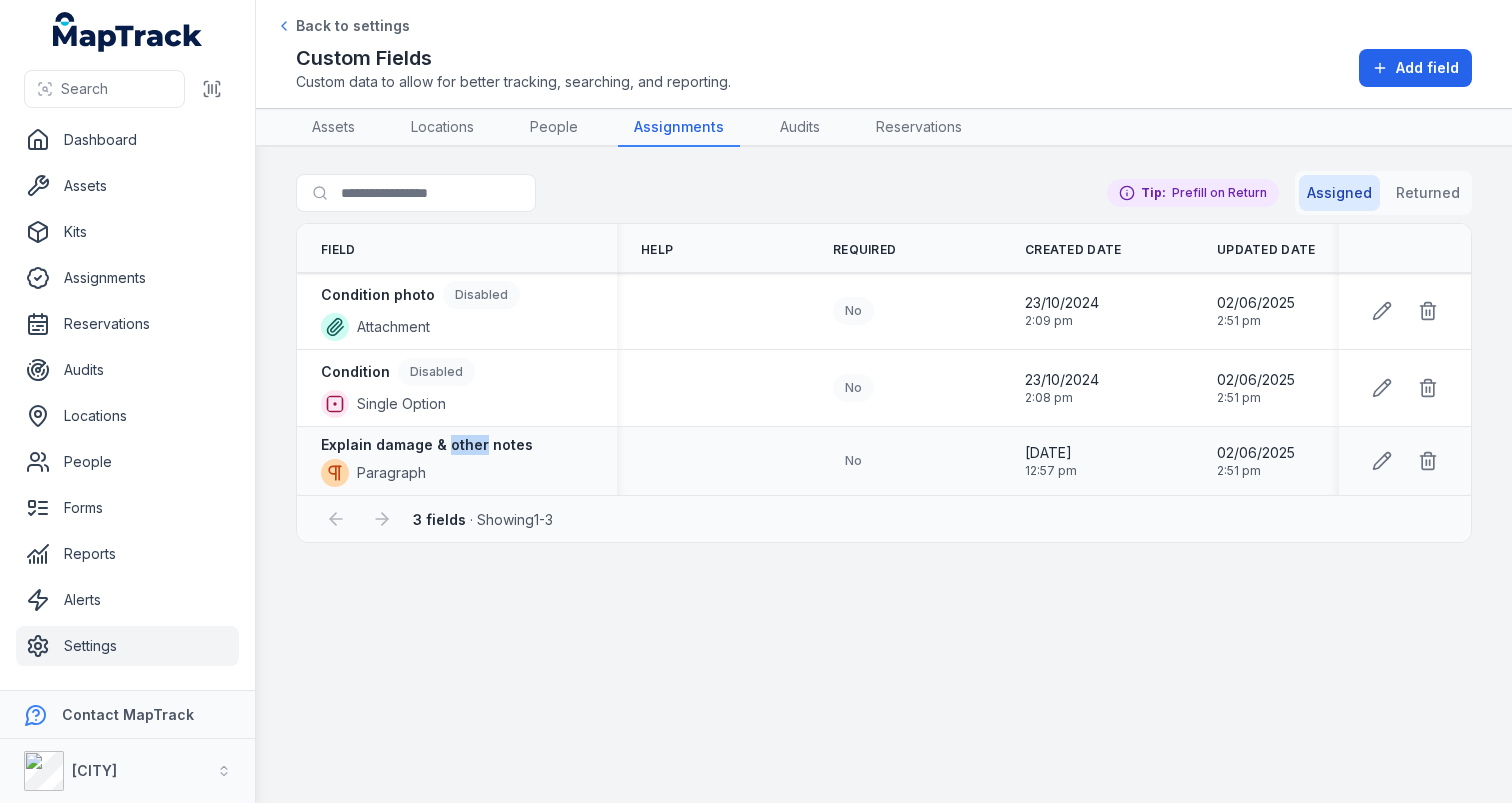 click on "Explain damage & other notes" at bounding box center [427, 445] 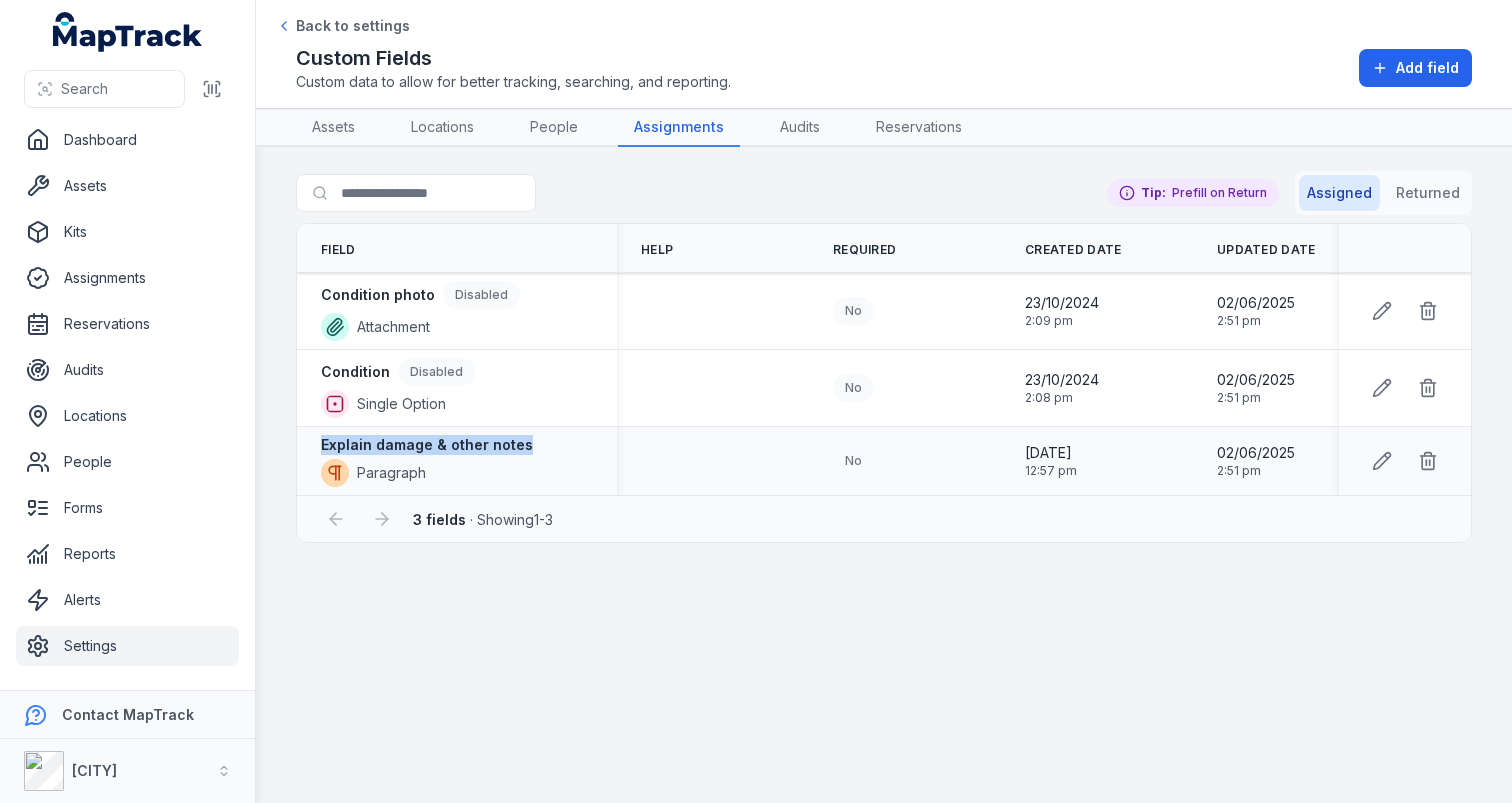 click on "Explain damage & other notes" at bounding box center (427, 445) 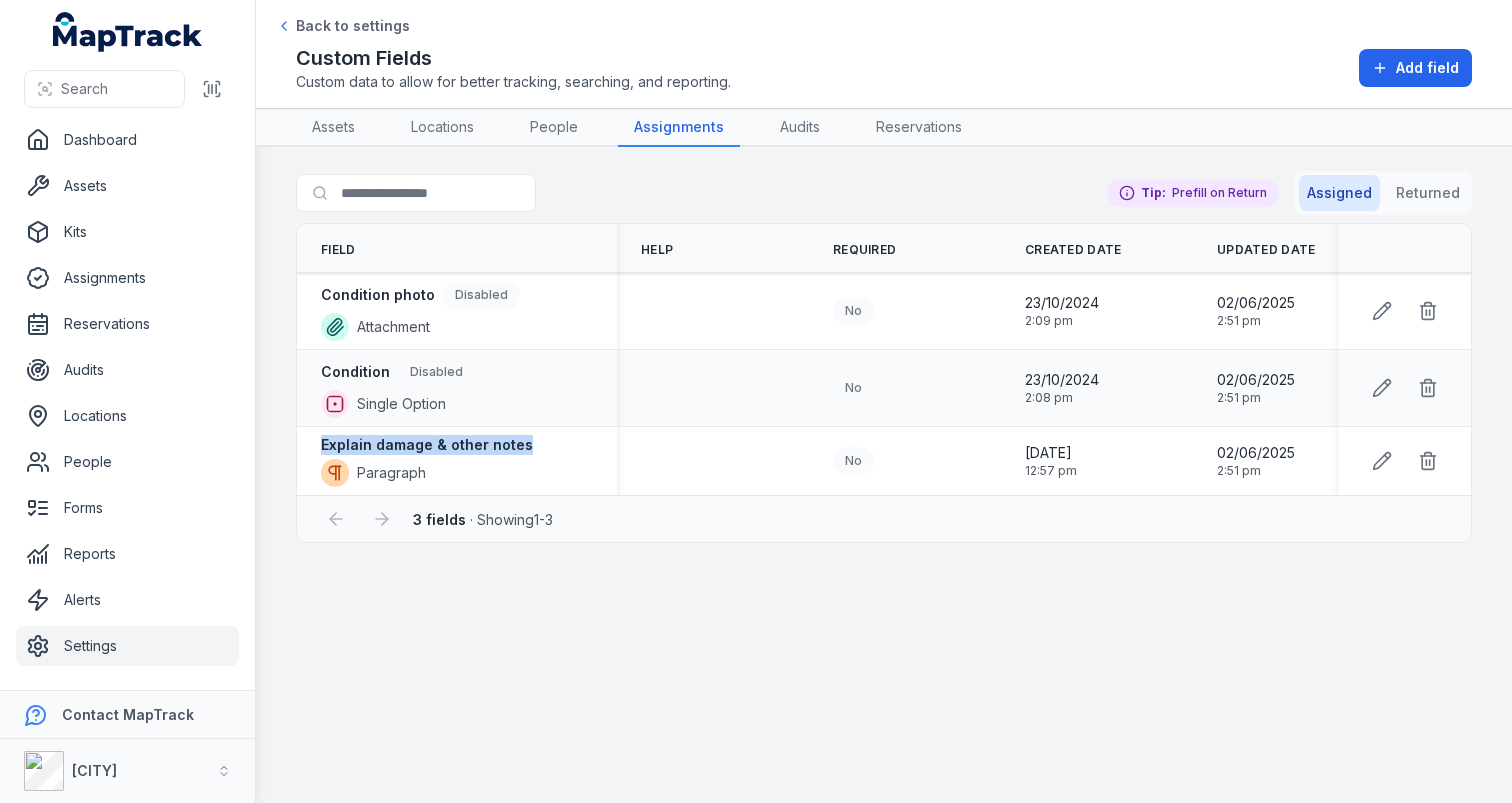 copy on "Explain damage & other notes" 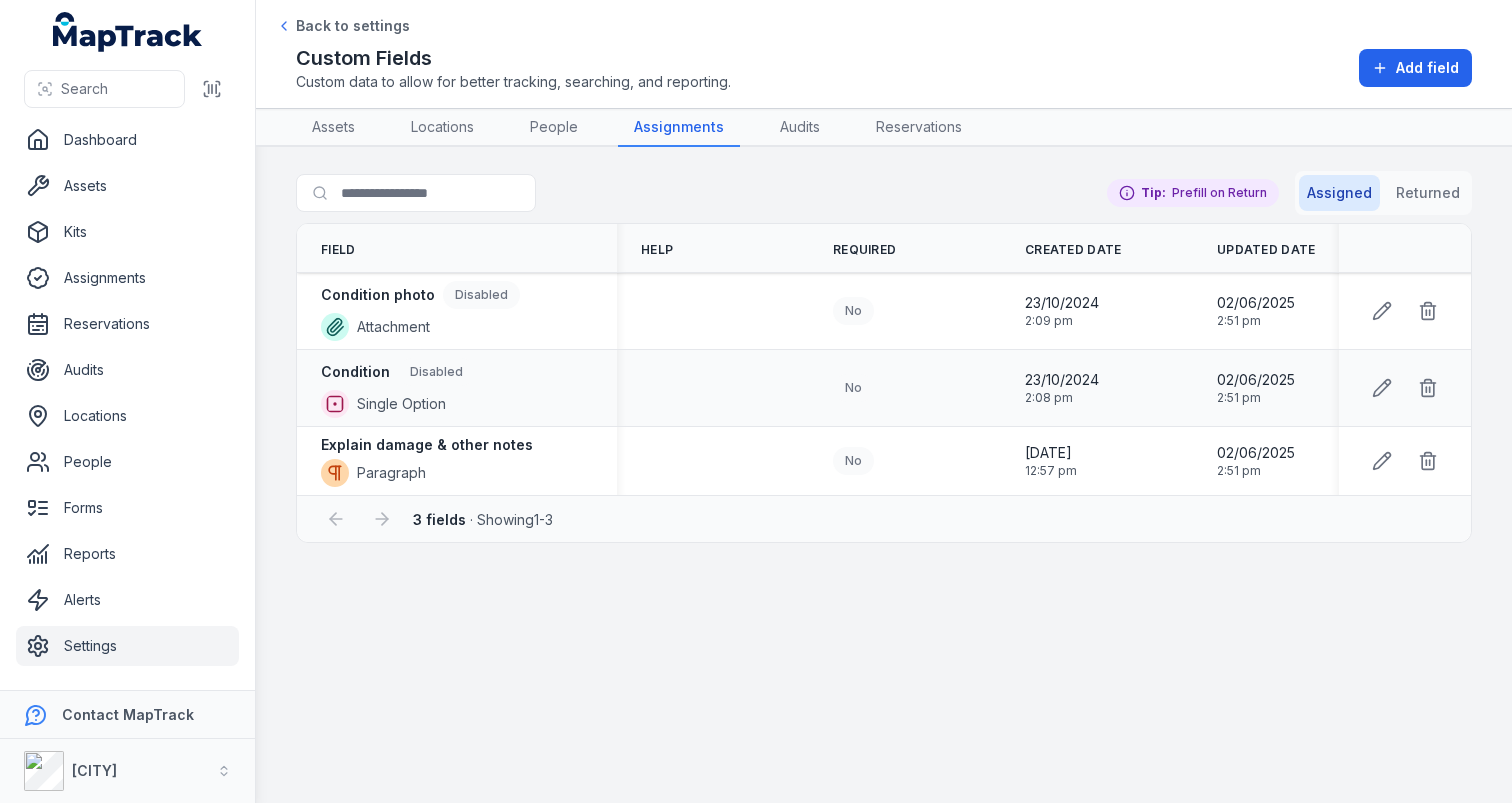click at bounding box center (1405, 388) 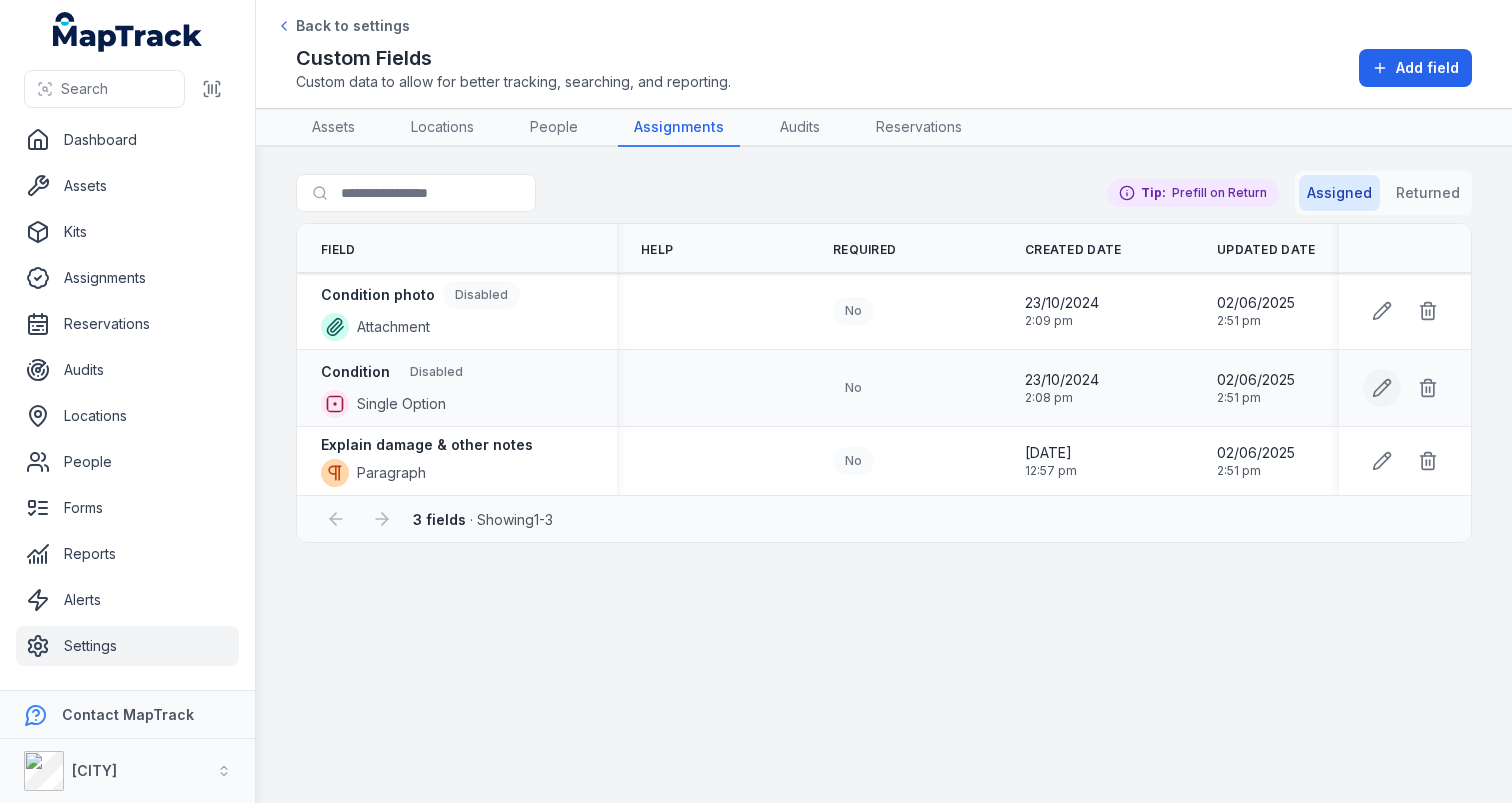click 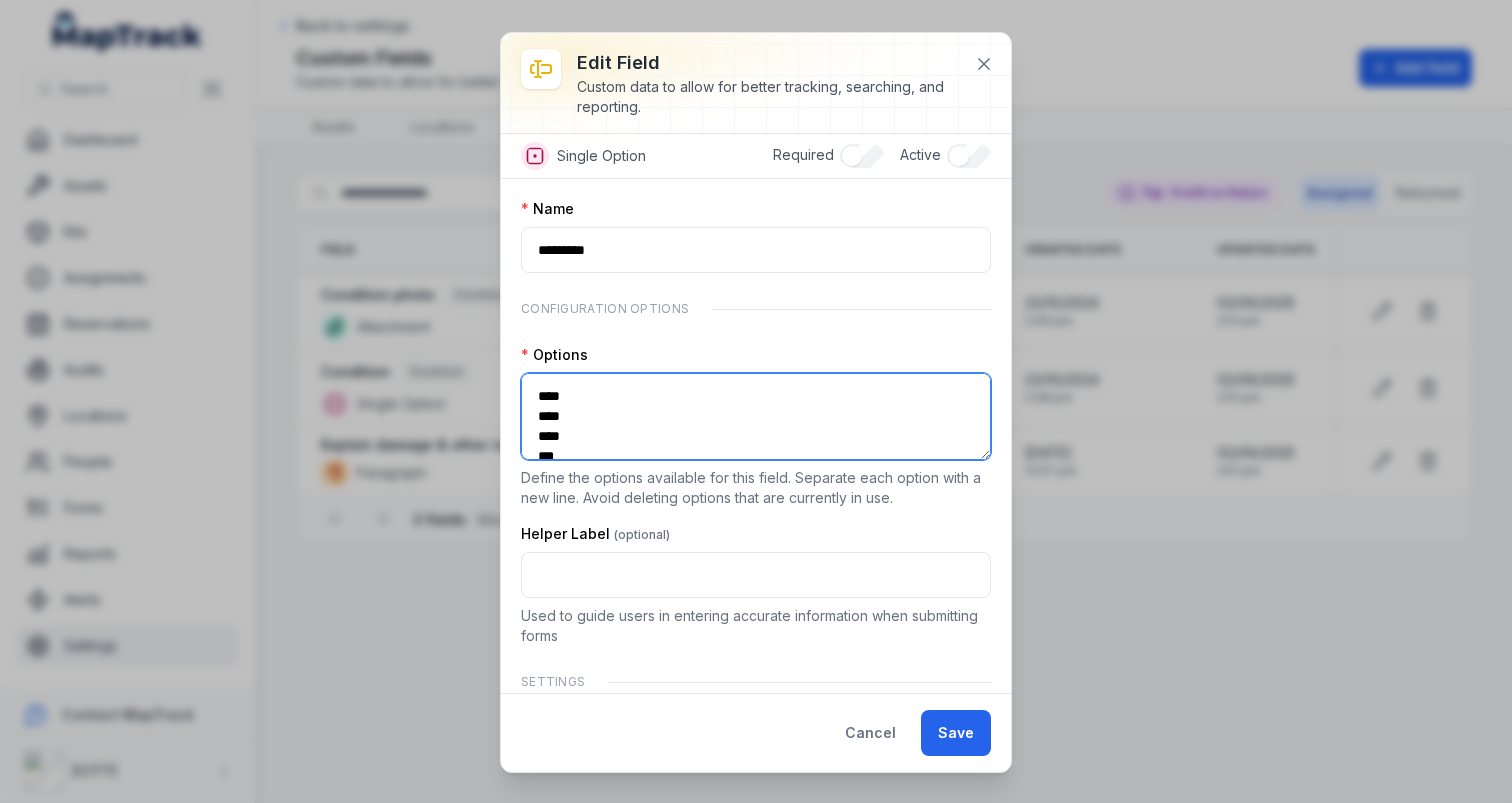 scroll, scrollTop: 79, scrollLeft: 0, axis: vertical 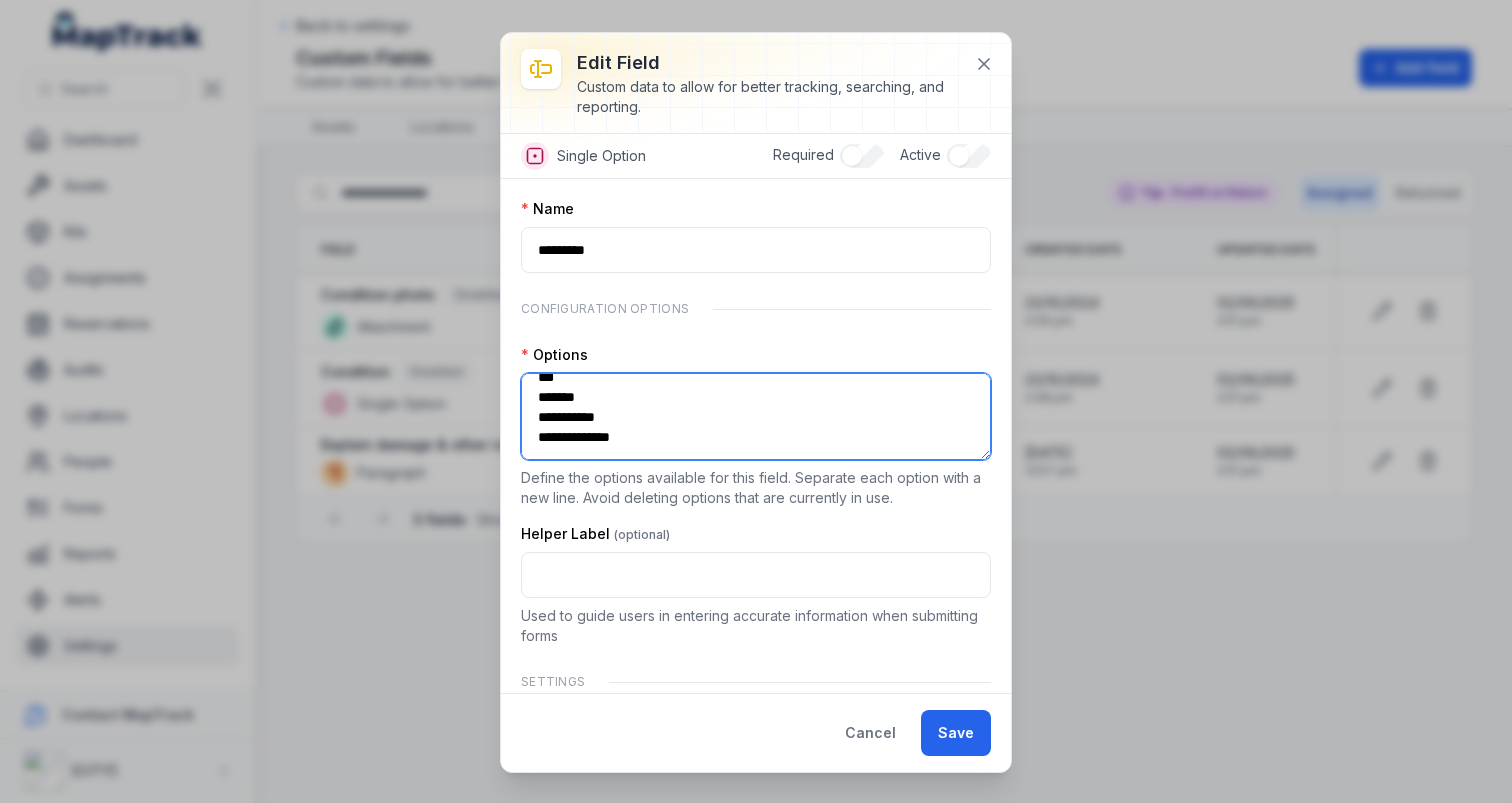 drag, startPoint x: 534, startPoint y: 391, endPoint x: 635, endPoint y: 562, distance: 198.6001 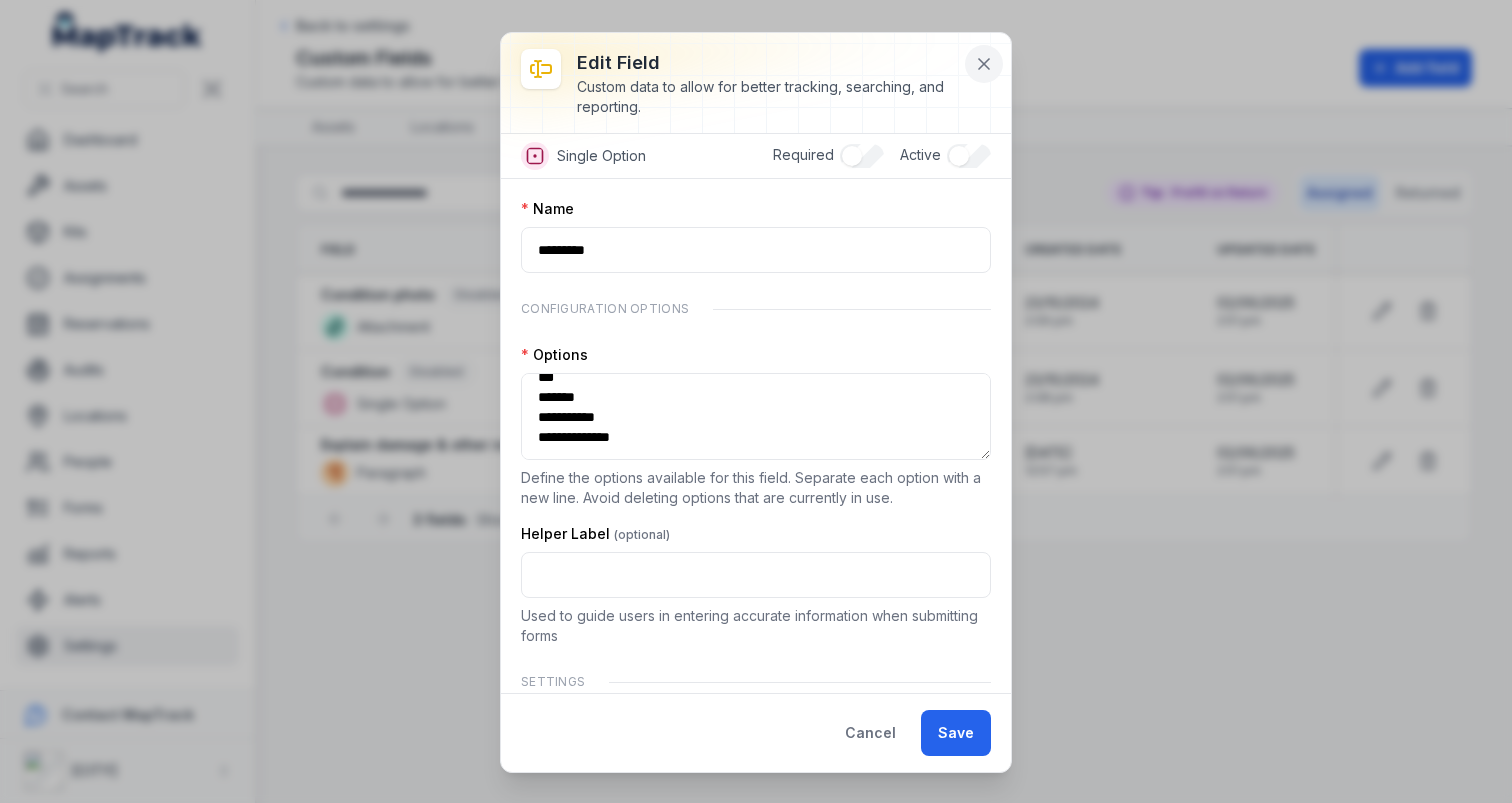 click at bounding box center (984, 64) 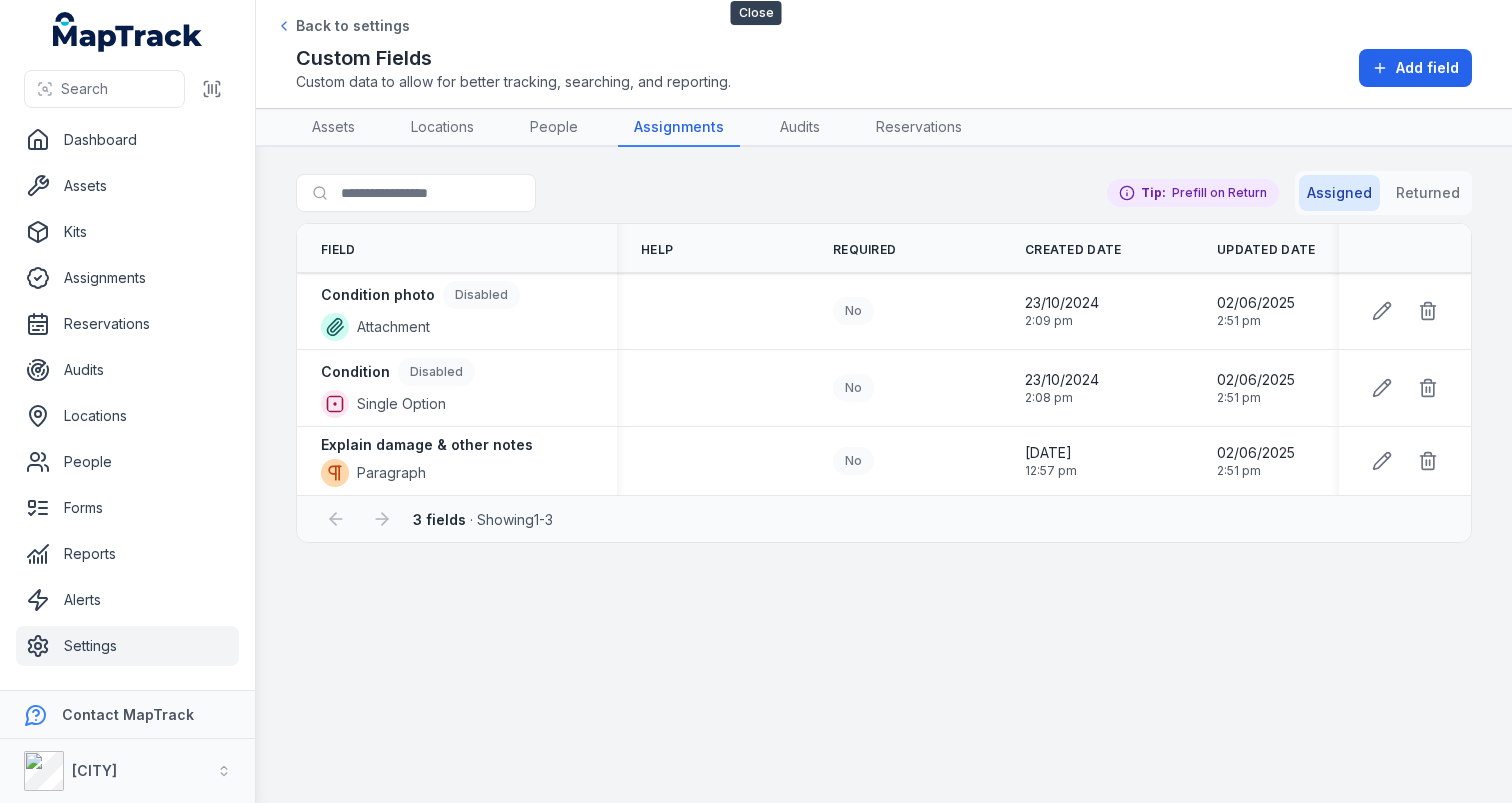 click at bounding box center (973, 81) 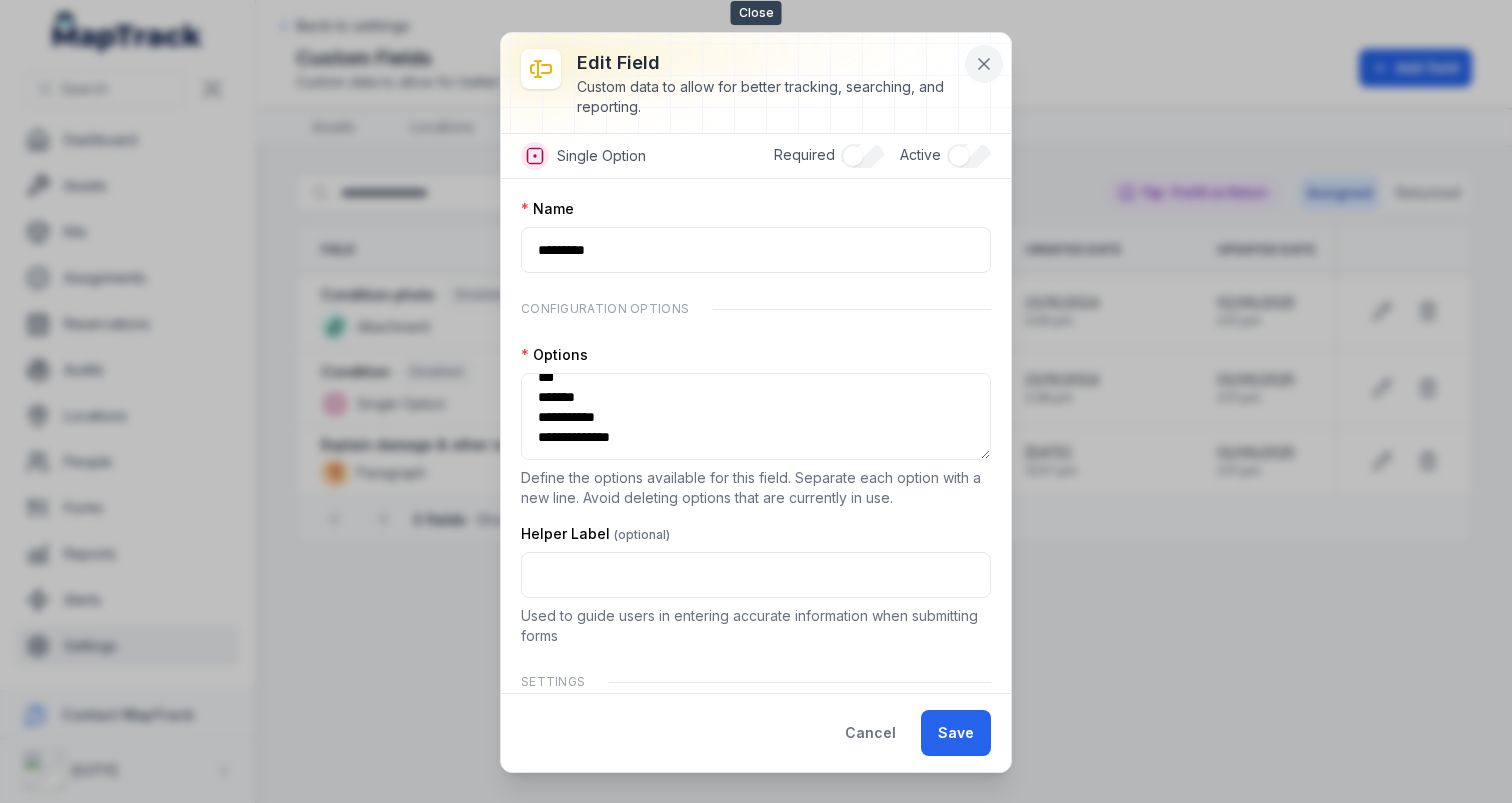 click 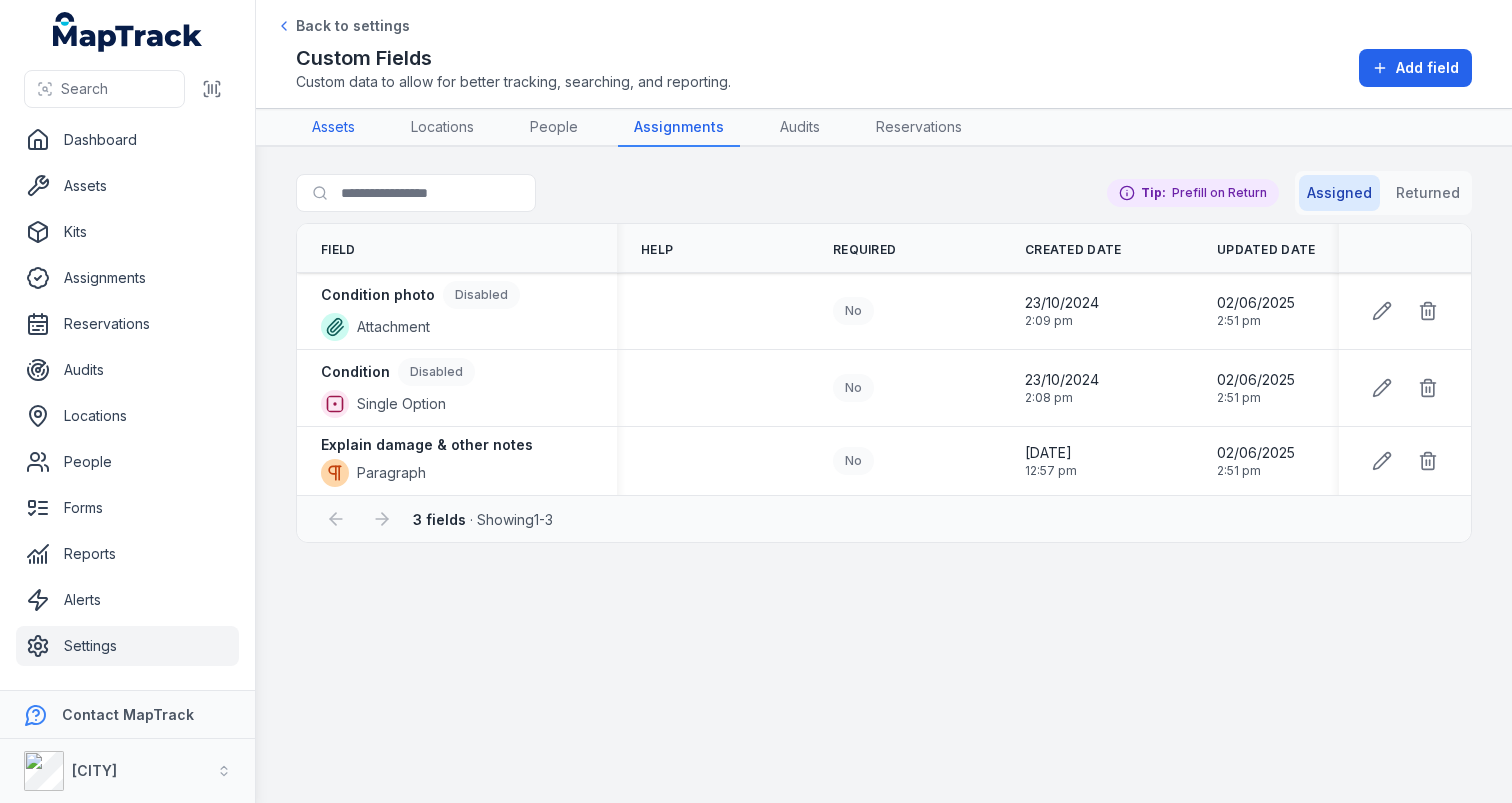 click on "Assets" at bounding box center [333, 128] 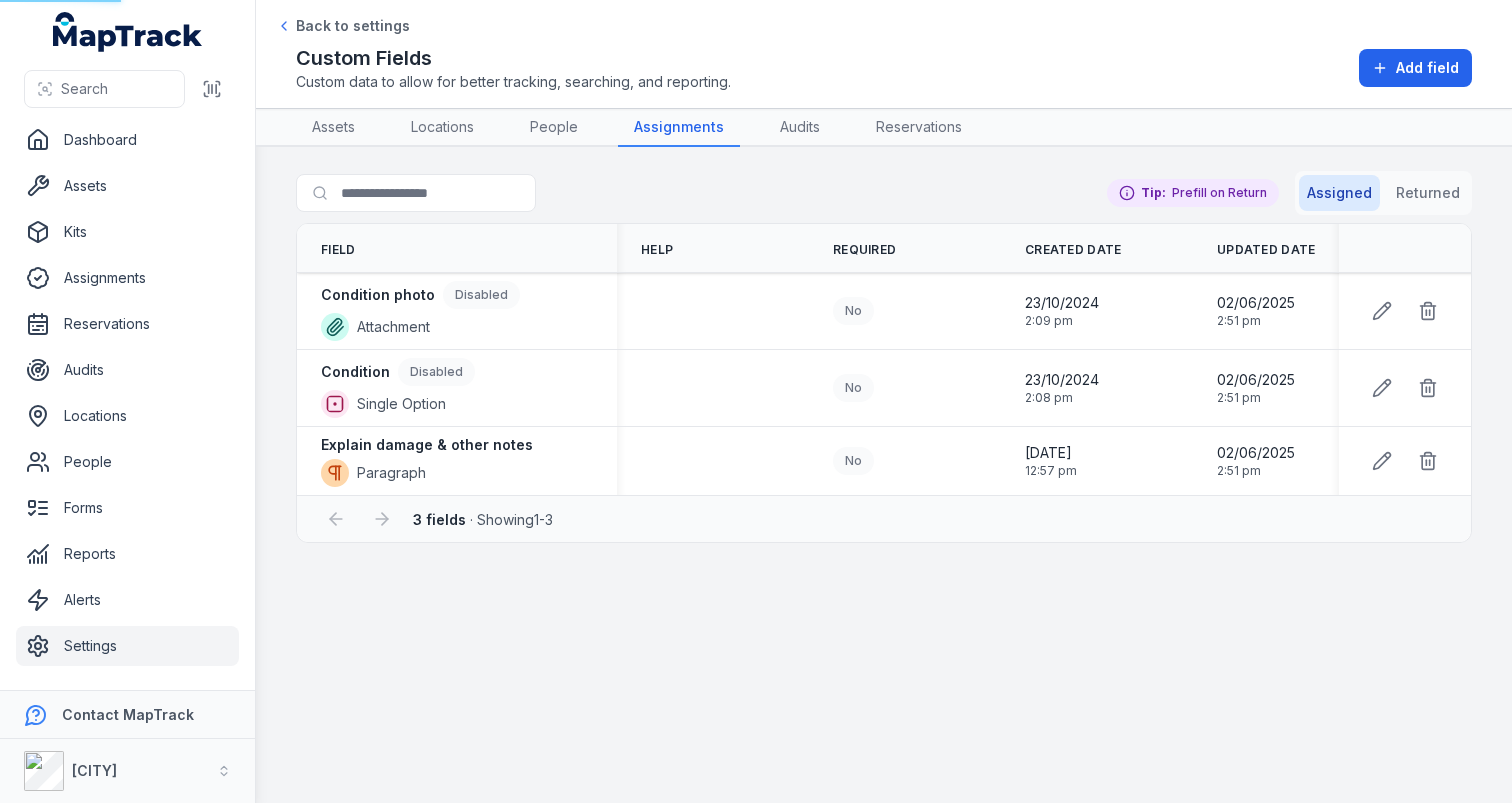 click on "Search for  fields Assigned Returned Tip:   Prefill on Return" at bounding box center (884, 197) 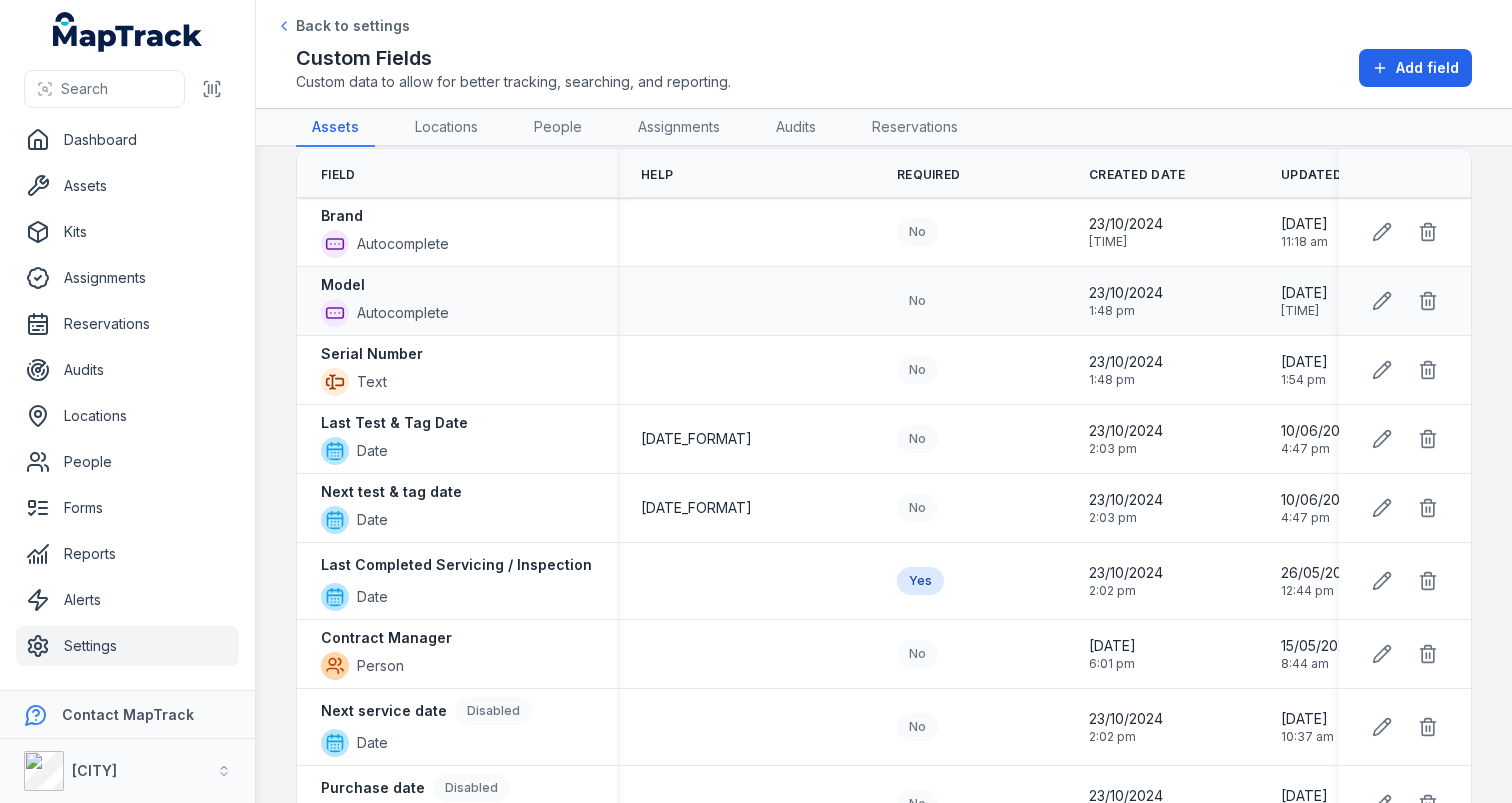scroll, scrollTop: 74, scrollLeft: 0, axis: vertical 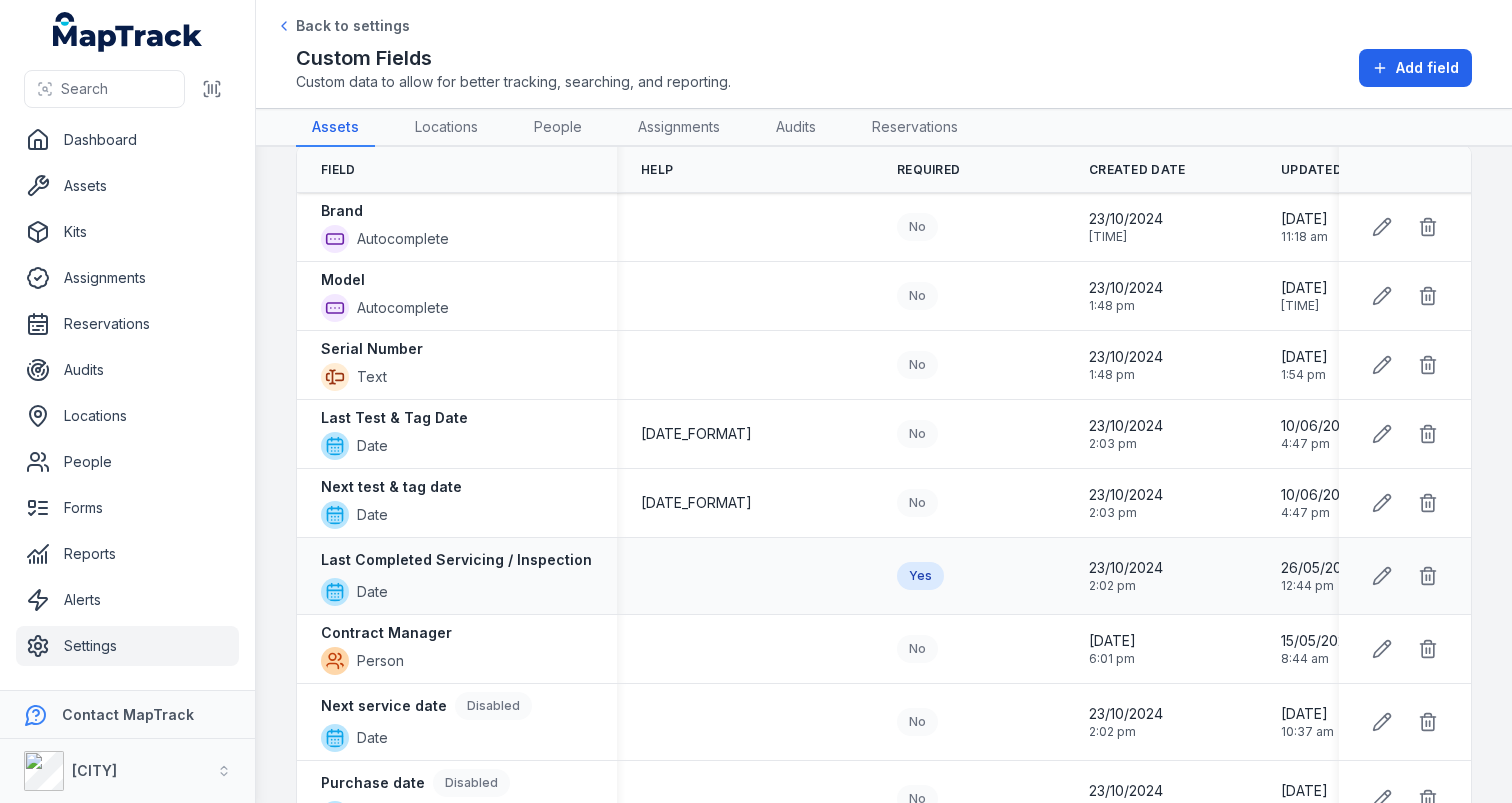 click on "Last Completed Servicing / Inspection Date" at bounding box center [475, 560] 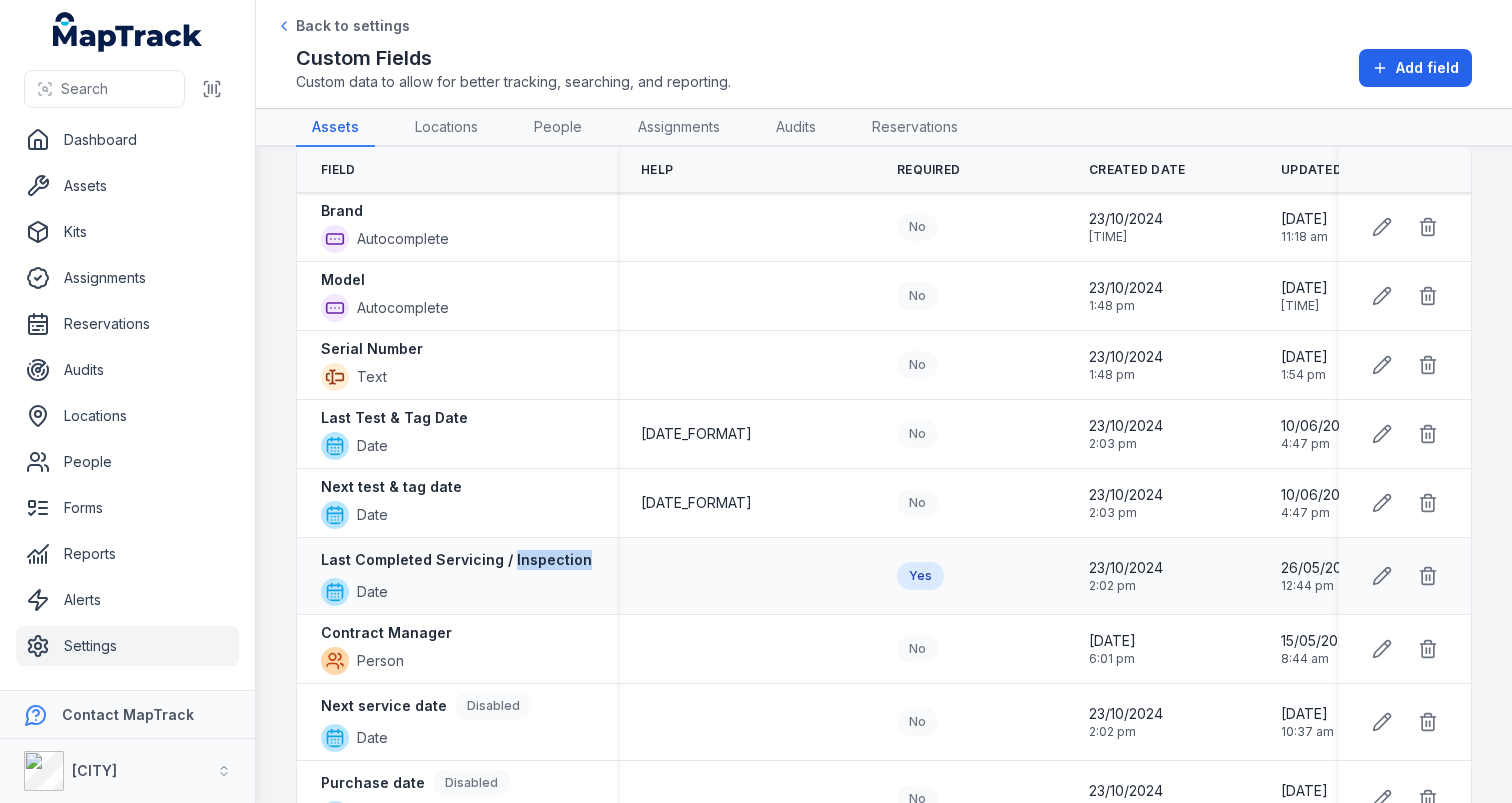 click on "Last Completed Servicing / Inspection Date" at bounding box center [475, 560] 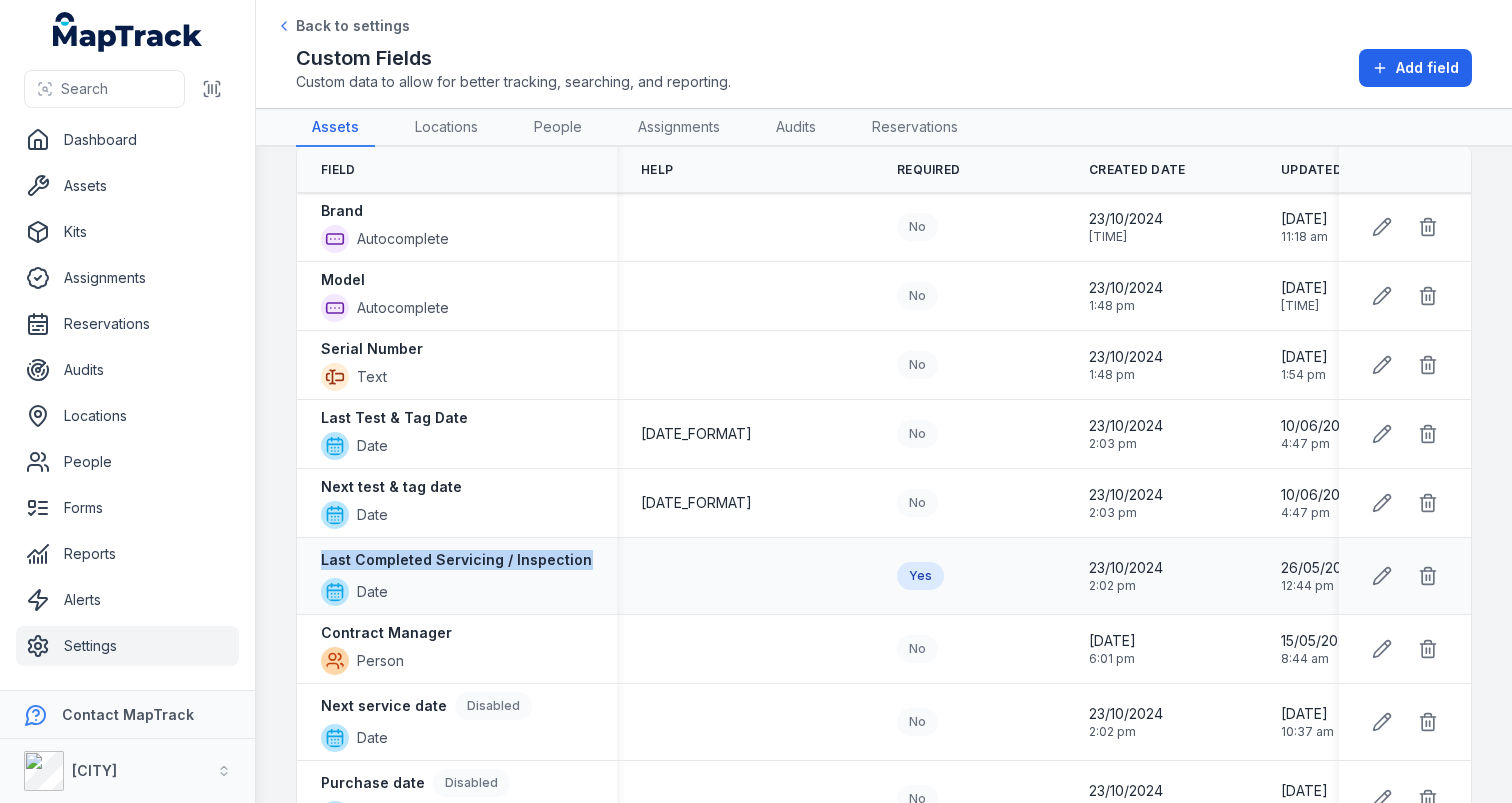 click on "Last Completed Servicing / Inspection Date" at bounding box center [475, 560] 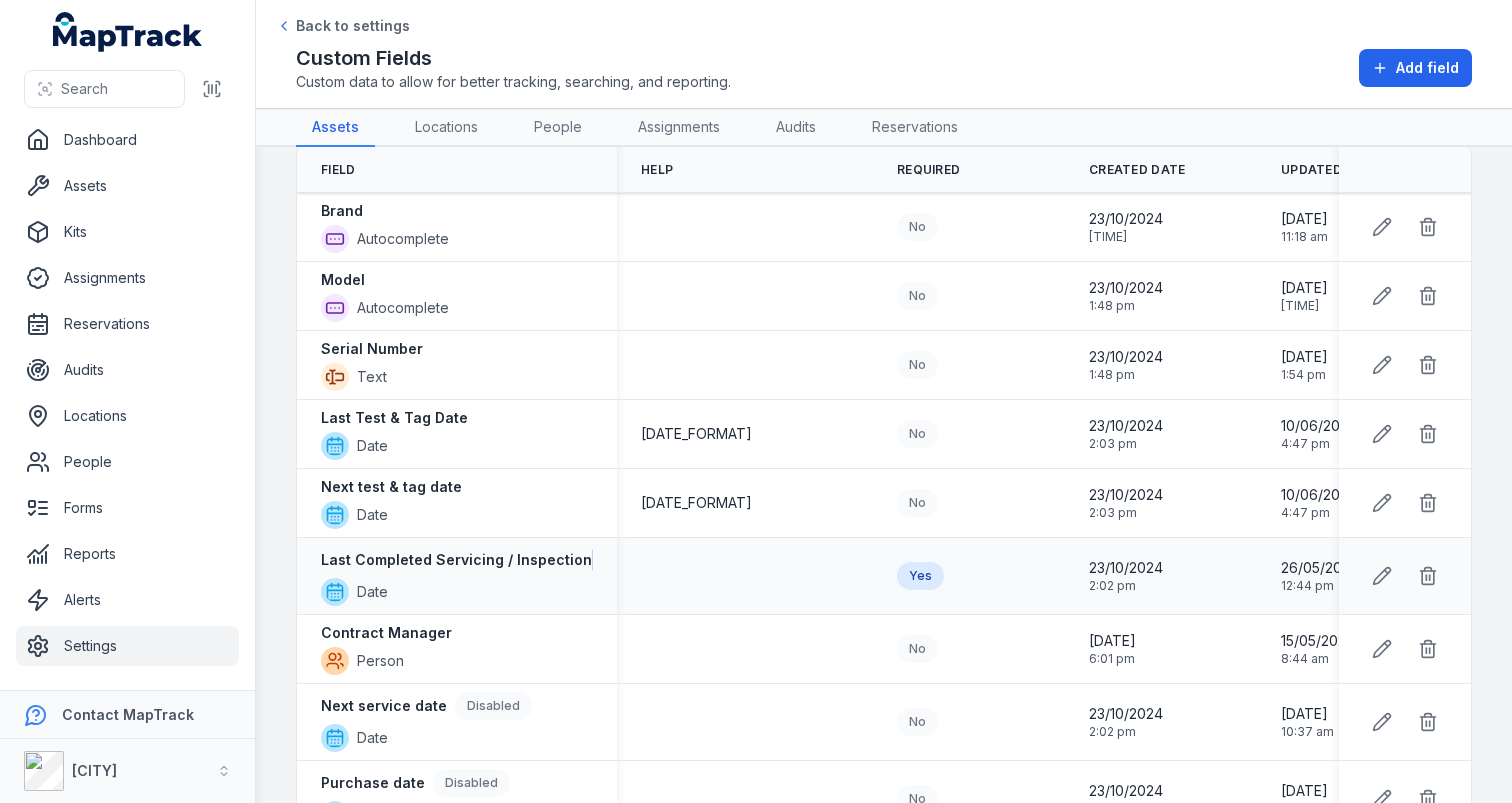 click on "Last Completed Servicing / Inspection Date" at bounding box center [475, 560] 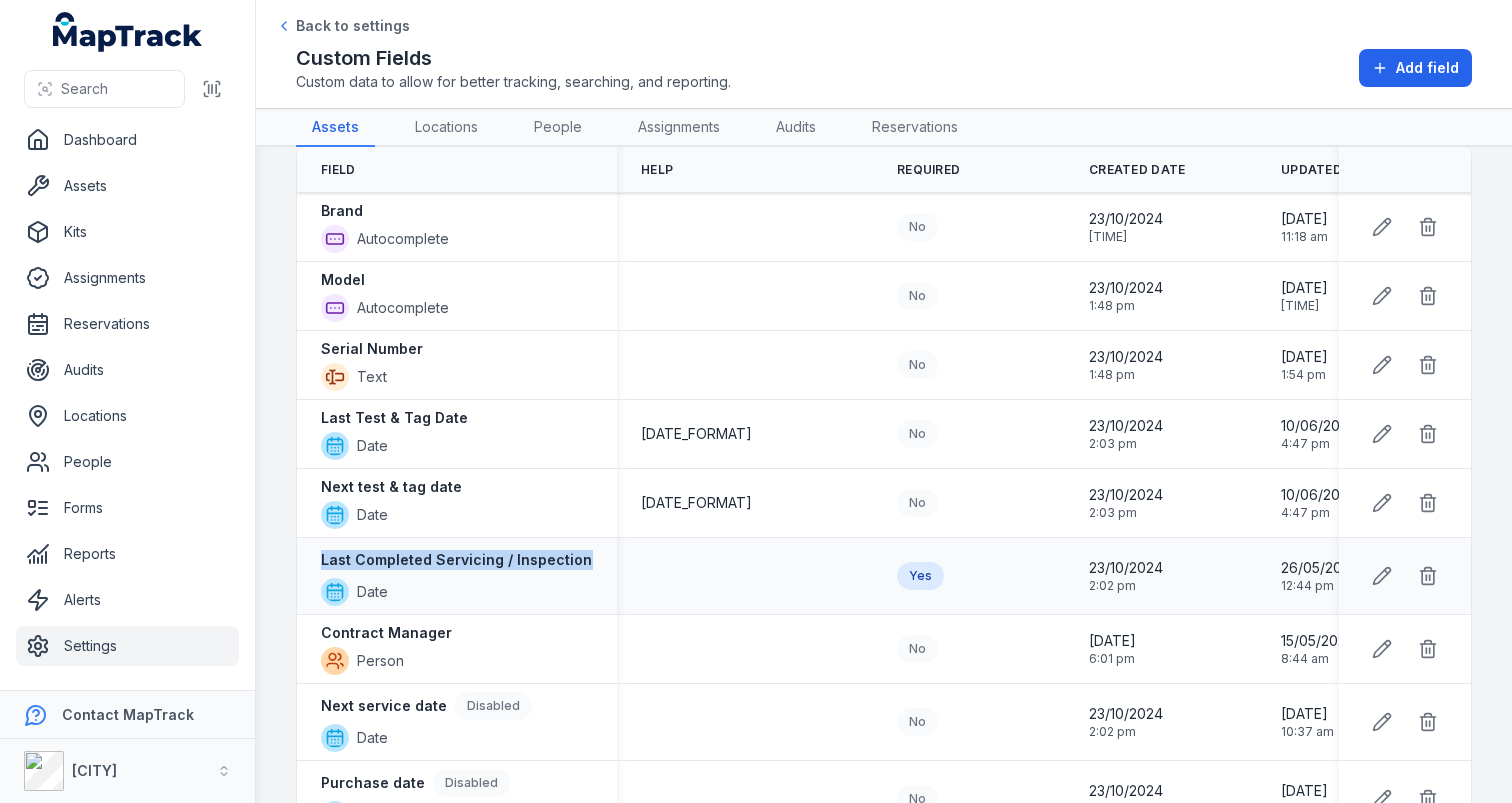click on "Last Completed Servicing / Inspection Date" at bounding box center (475, 560) 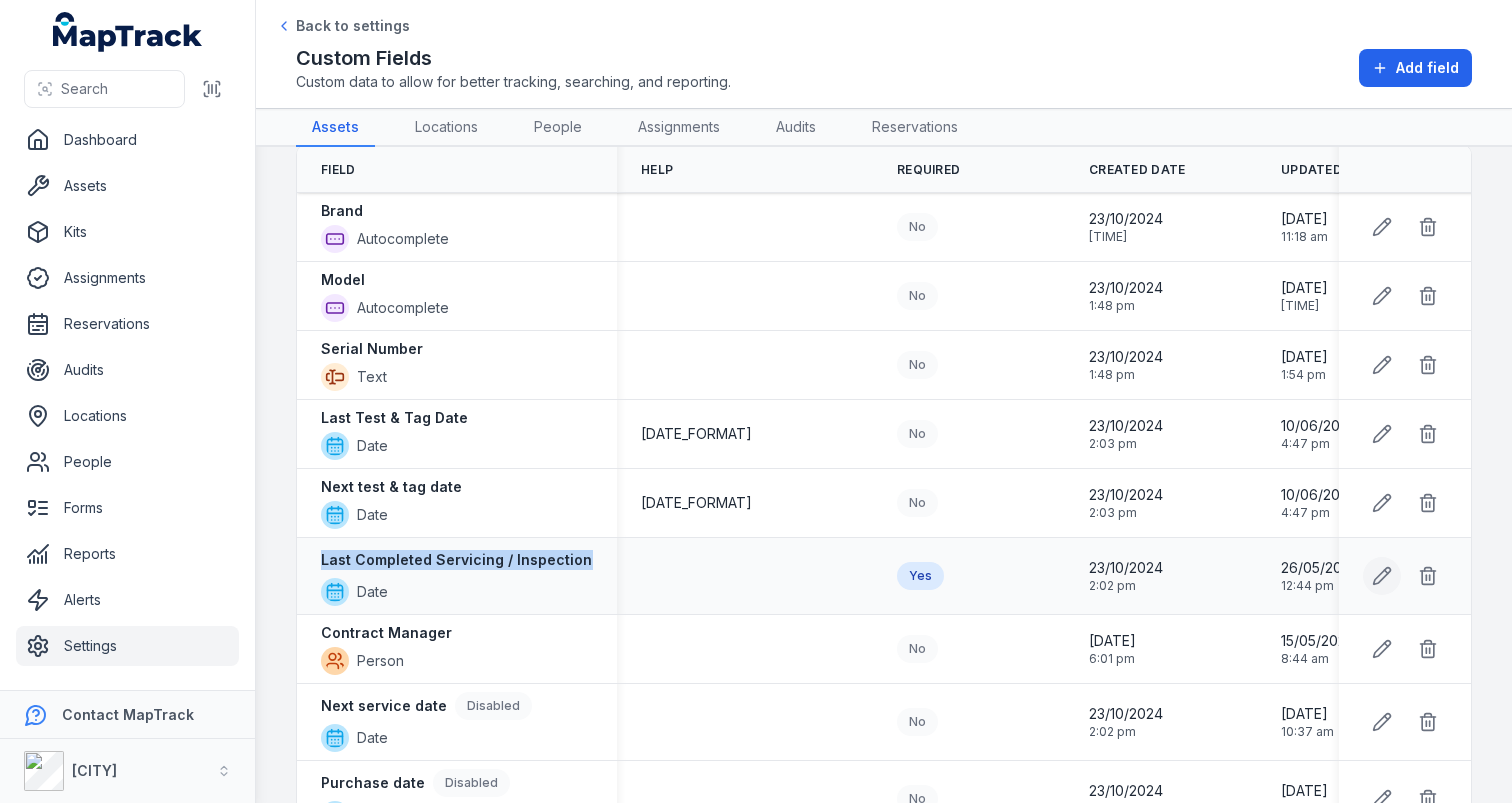 click 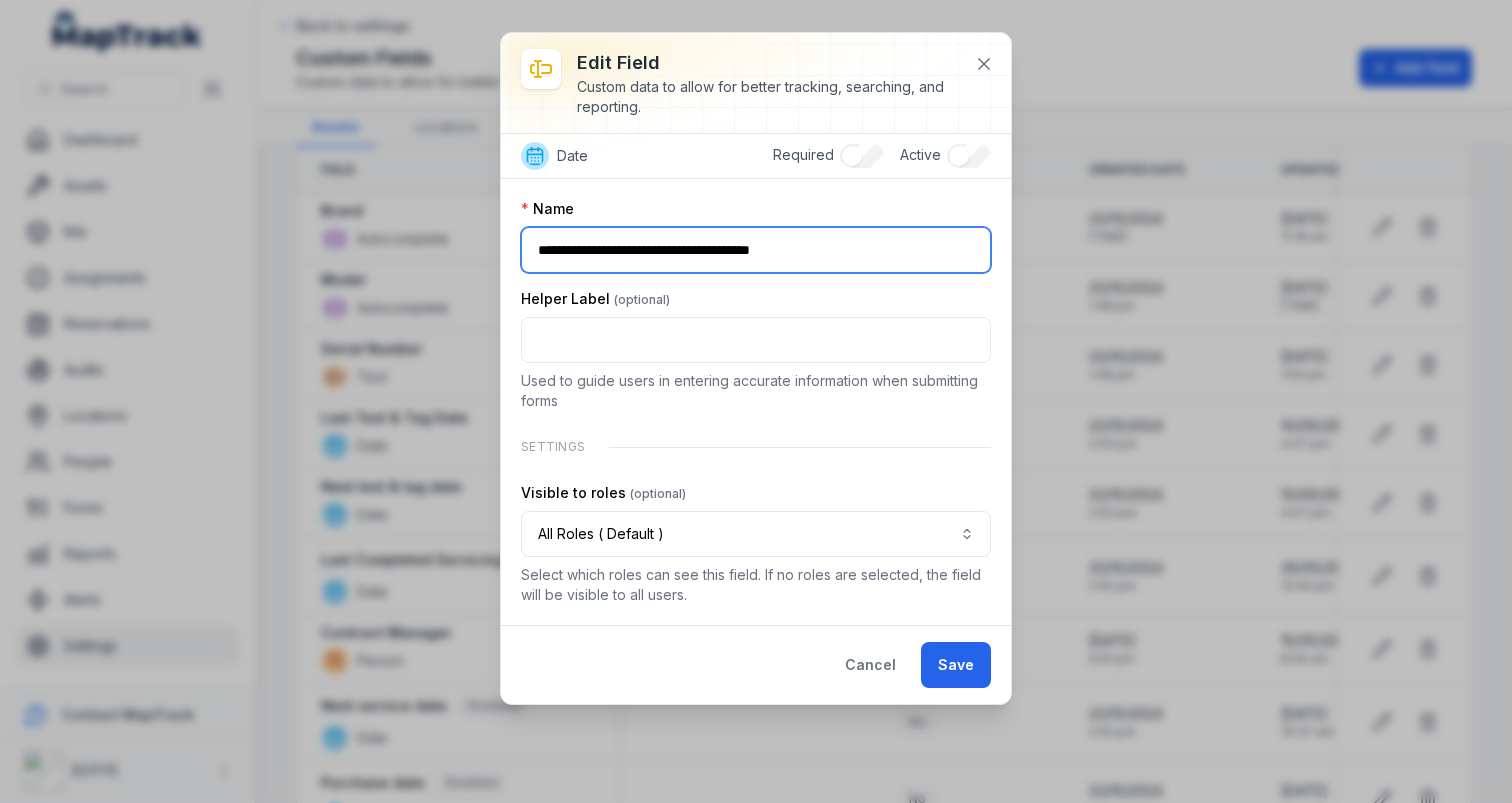 click on "**********" at bounding box center [756, 250] 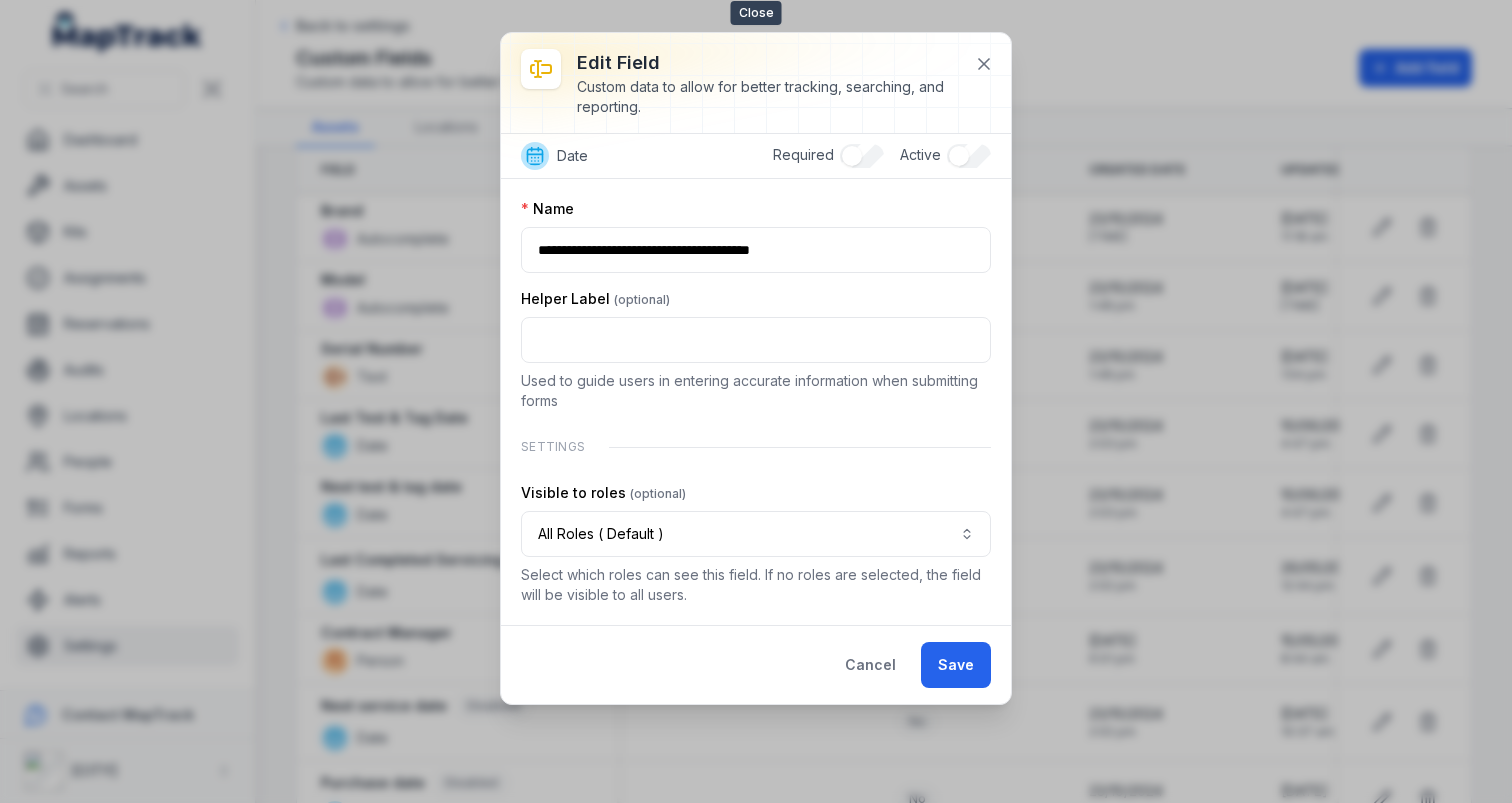 drag, startPoint x: 971, startPoint y: 73, endPoint x: 689, endPoint y: 207, distance: 312.21786 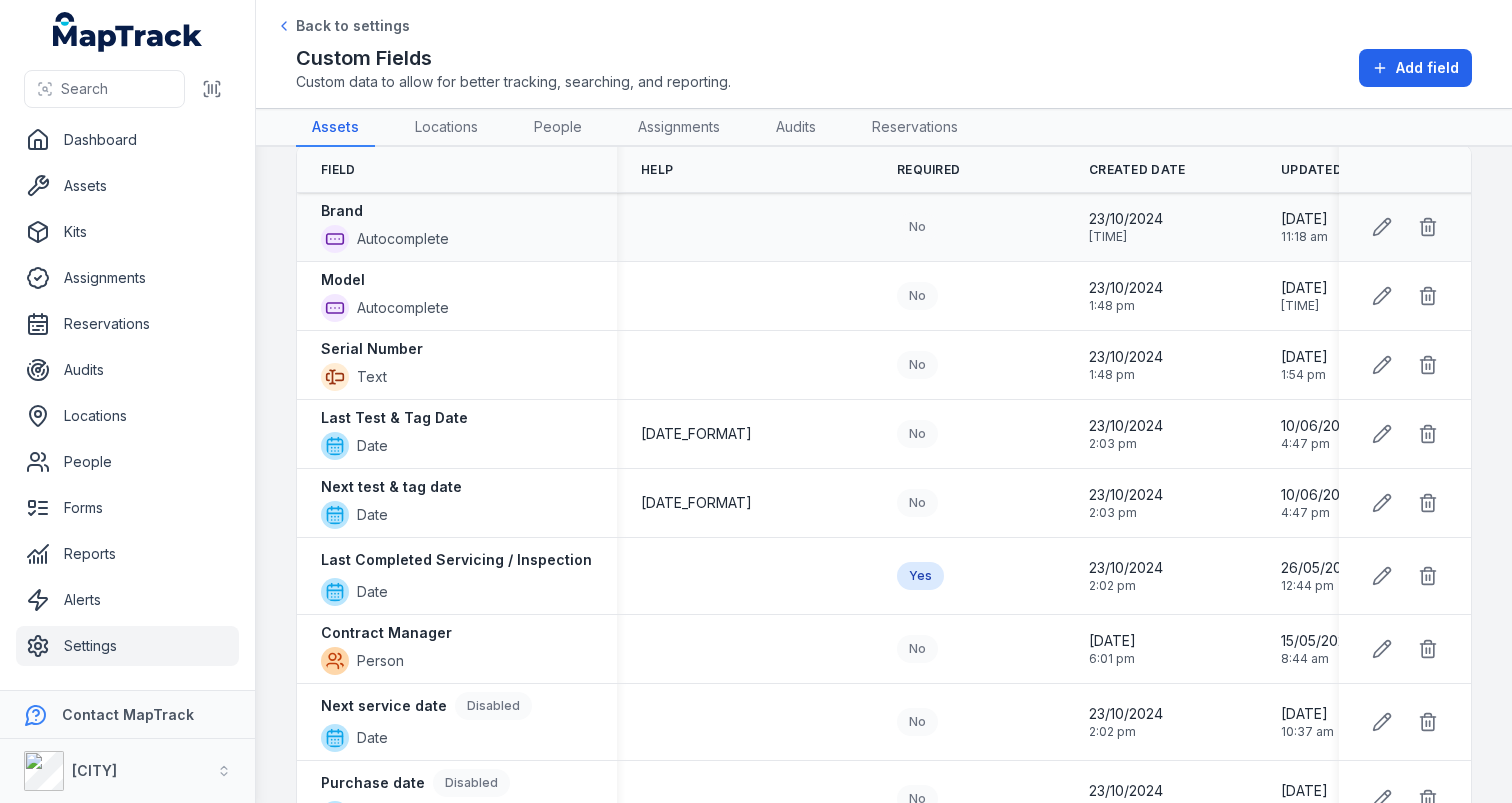 type 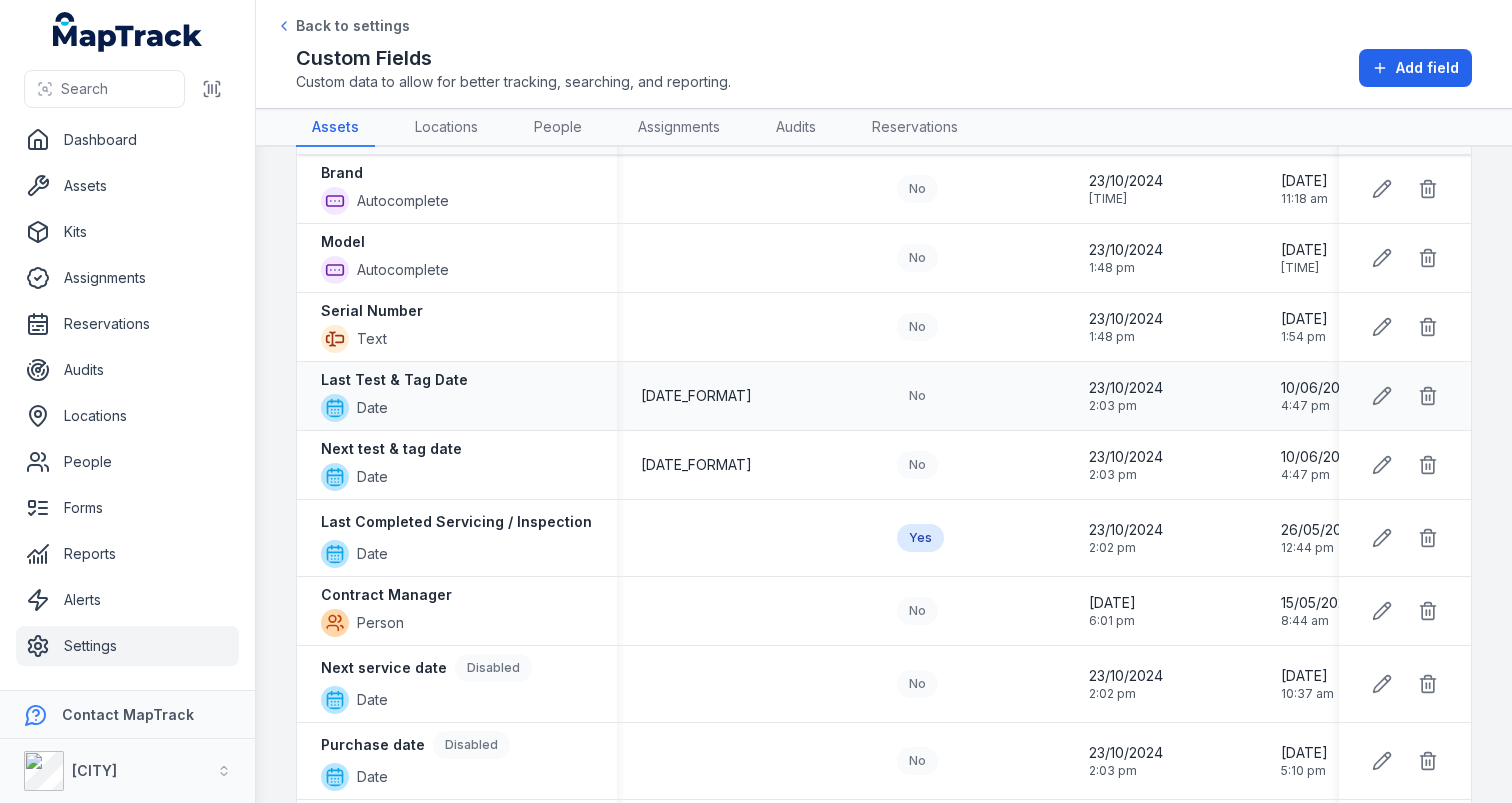 scroll, scrollTop: 0, scrollLeft: 0, axis: both 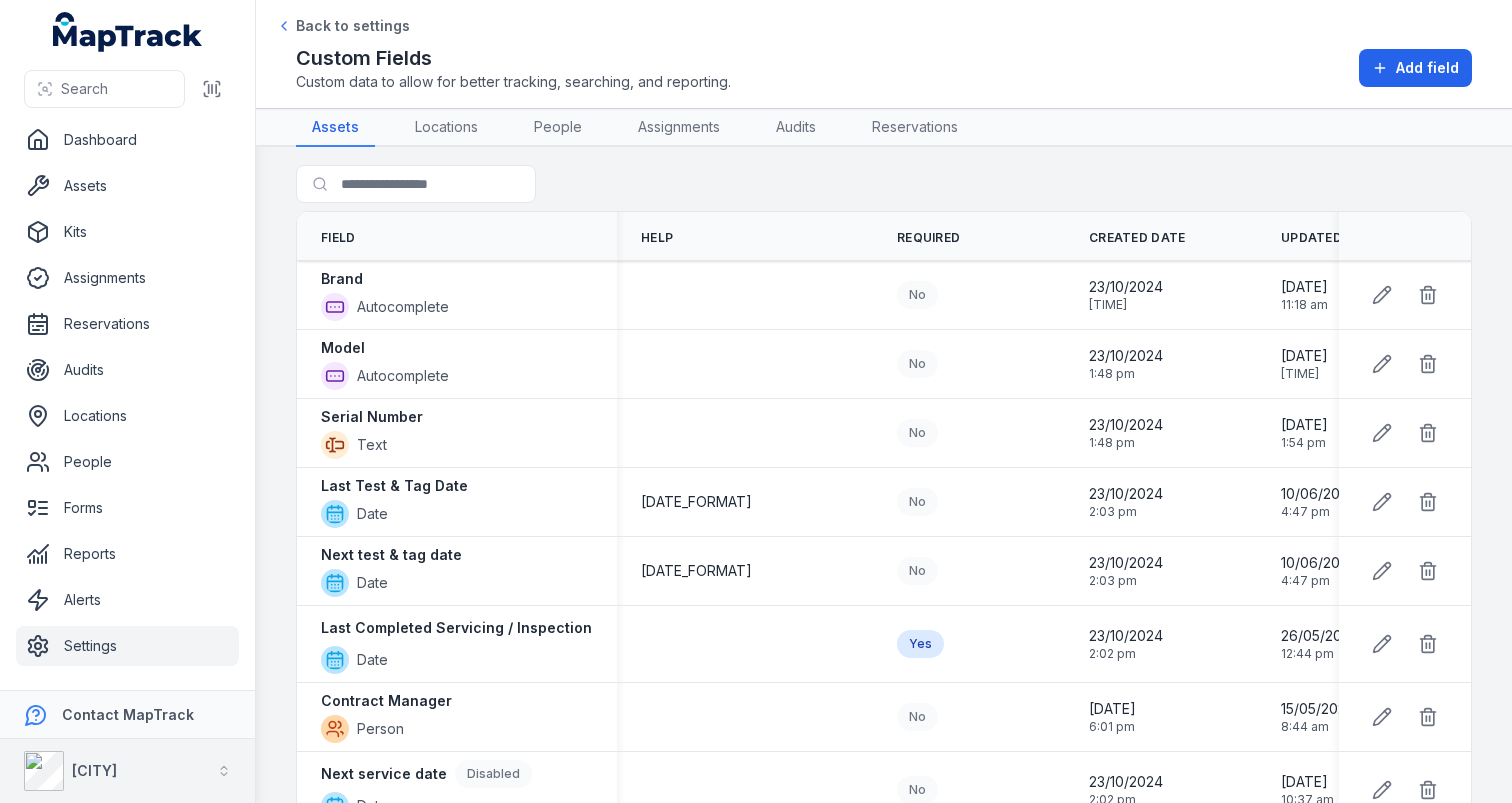 click on "[CITY]" at bounding box center [94, 770] 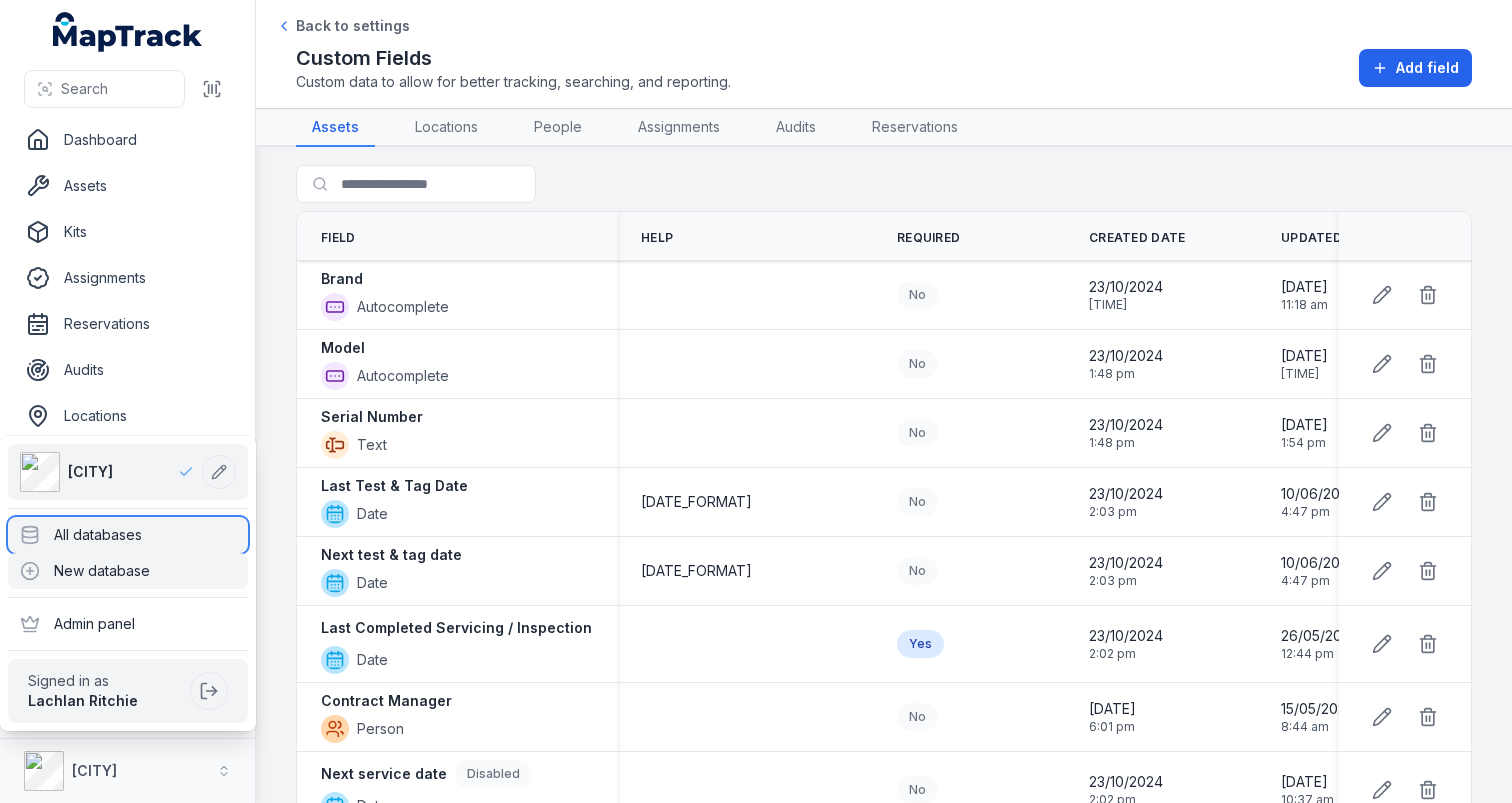 click on "All databases" at bounding box center [128, 535] 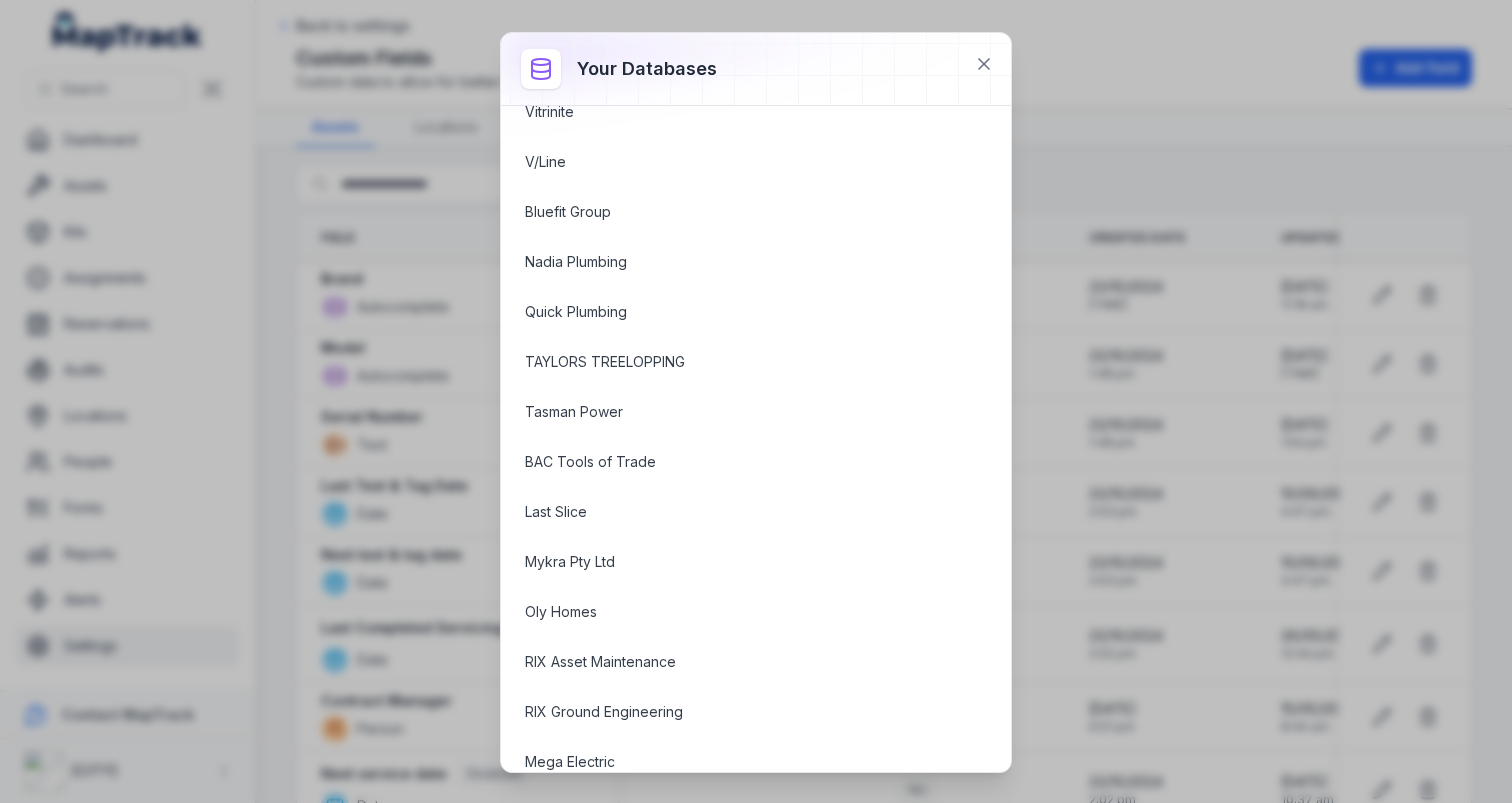 scroll, scrollTop: 2474, scrollLeft: 0, axis: vertical 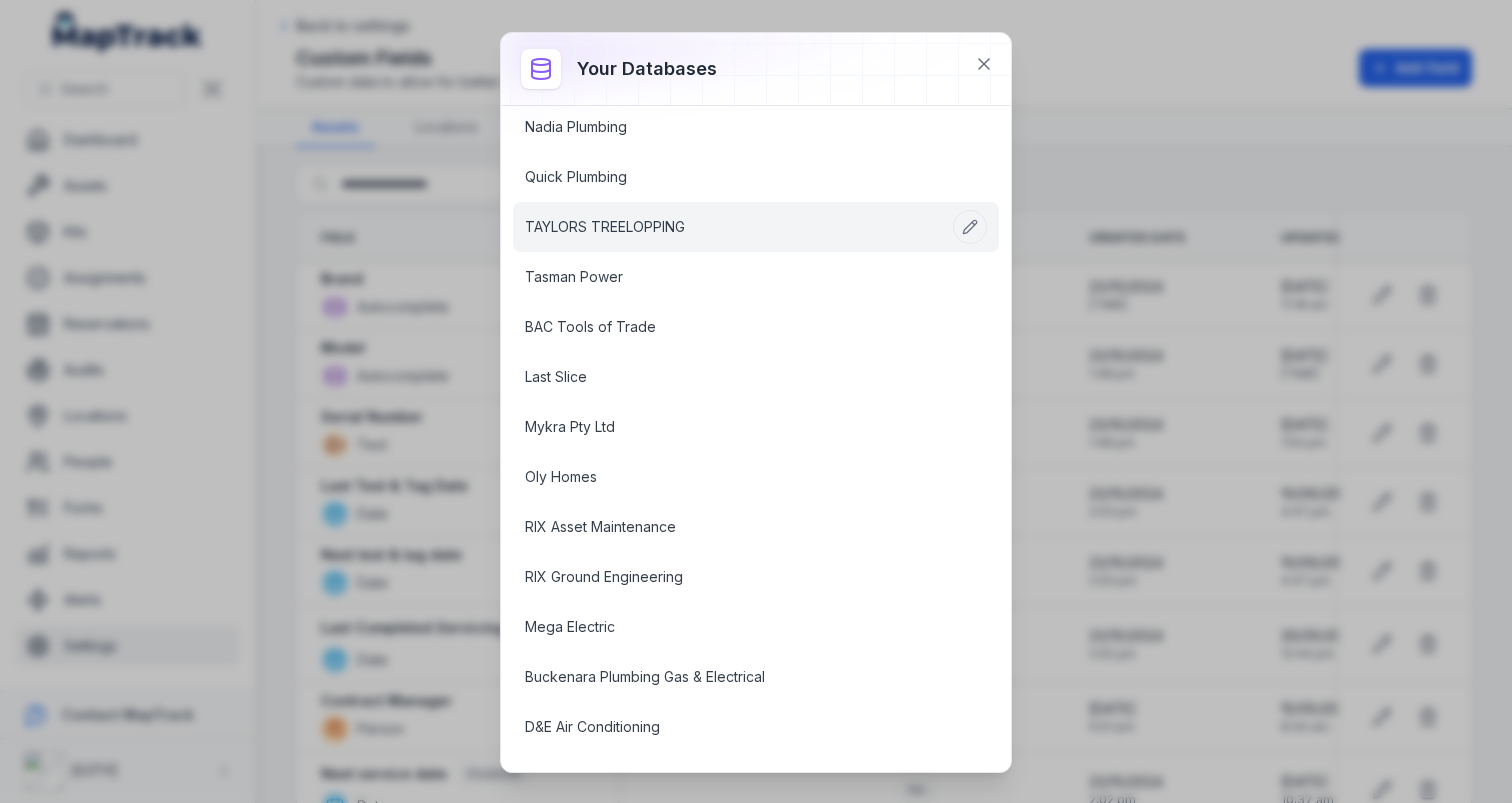 click on "TAYLORS TREELOPPING" at bounding box center [735, 227] 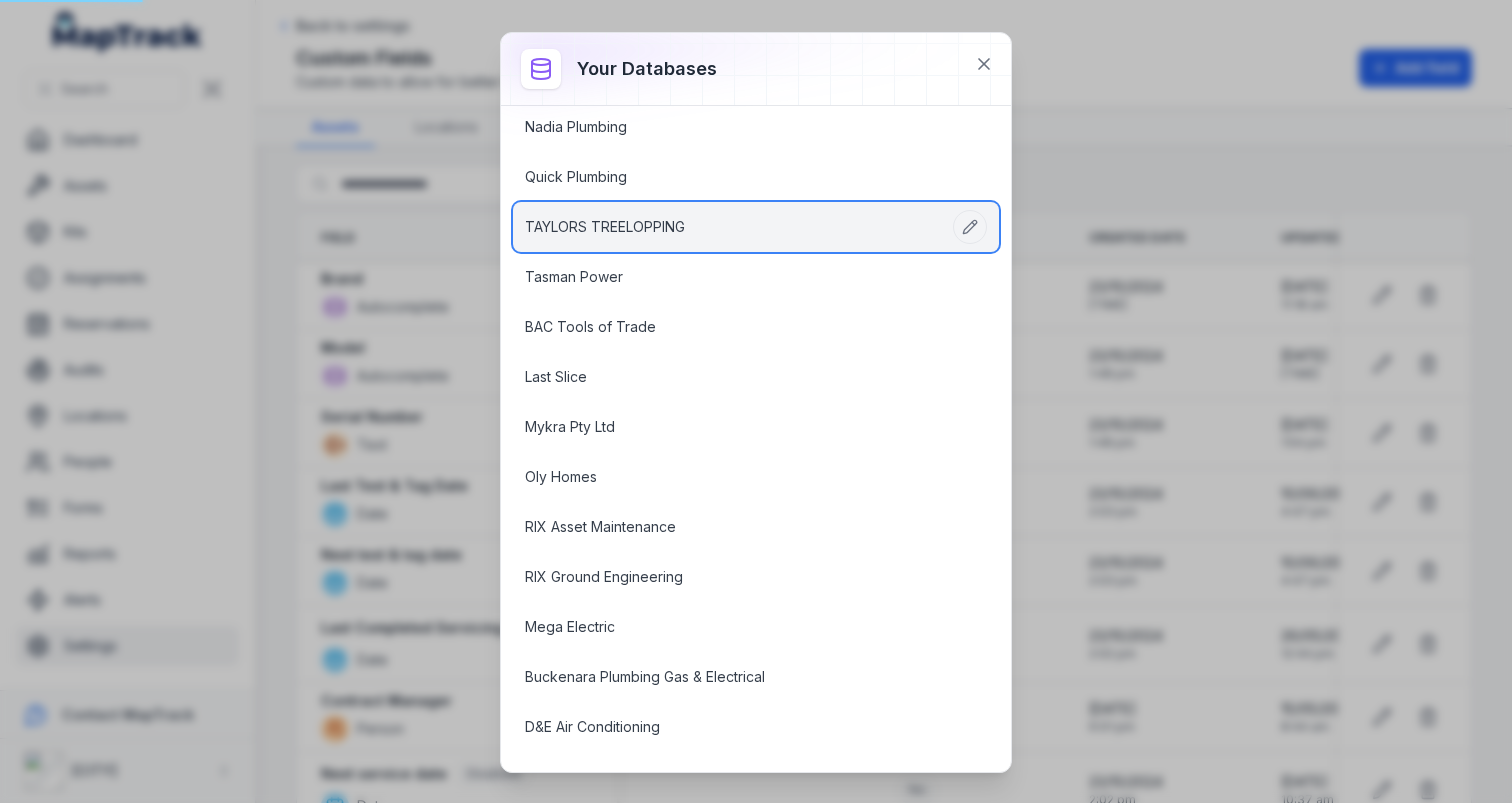click on "TAYLORS TREELOPPING" at bounding box center [756, 227] 